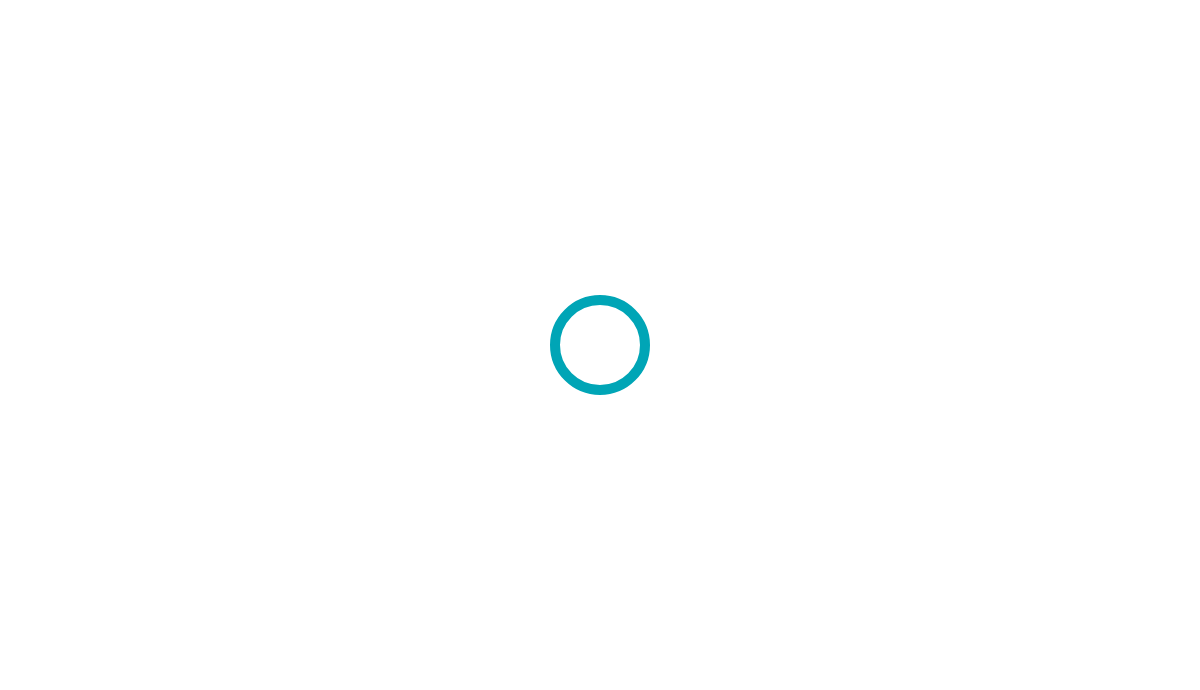 scroll, scrollTop: 0, scrollLeft: 0, axis: both 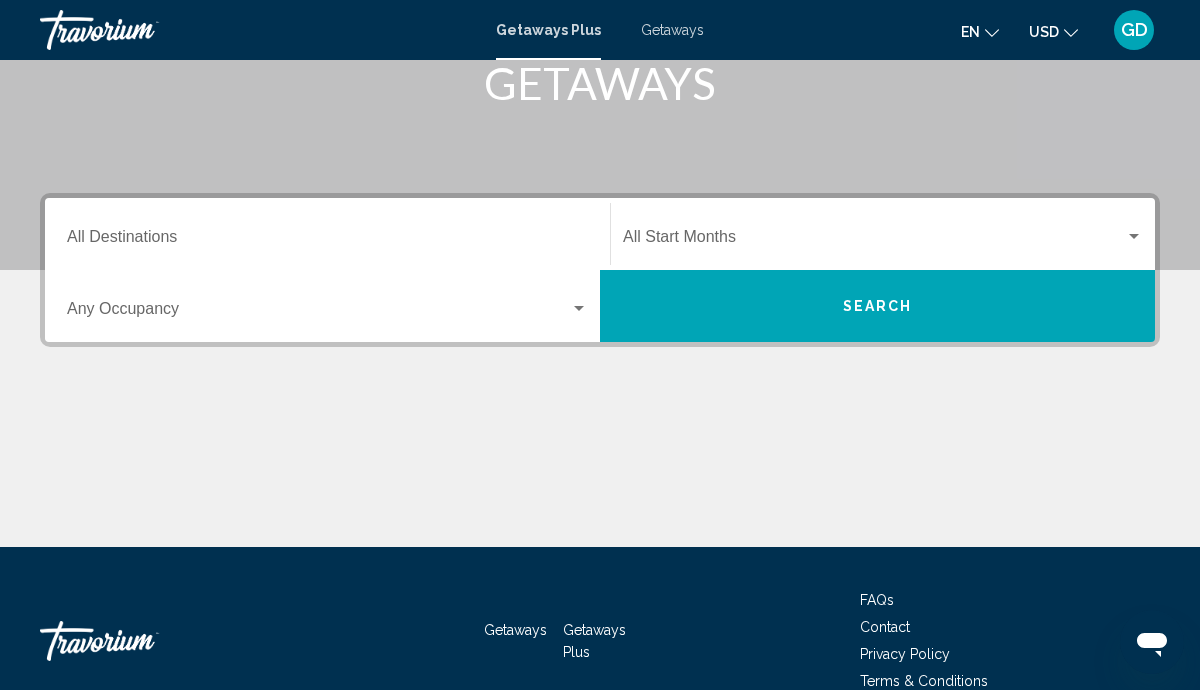 click on "Start Month All Start Months" 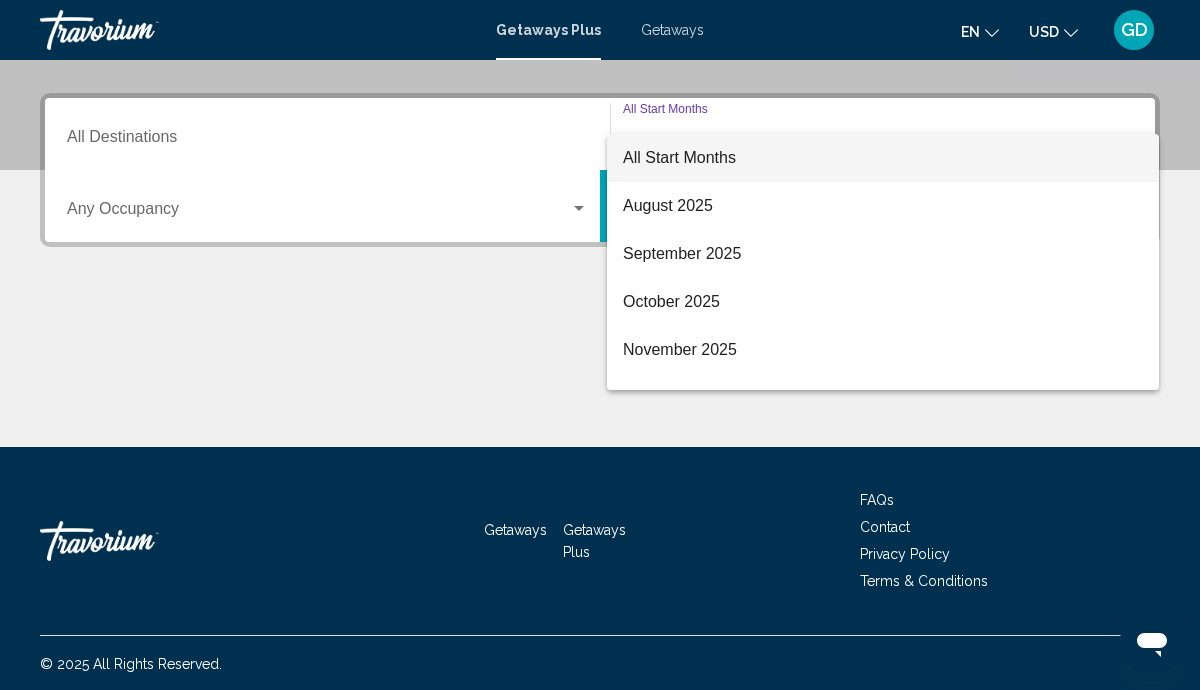 scroll, scrollTop: 432, scrollLeft: 0, axis: vertical 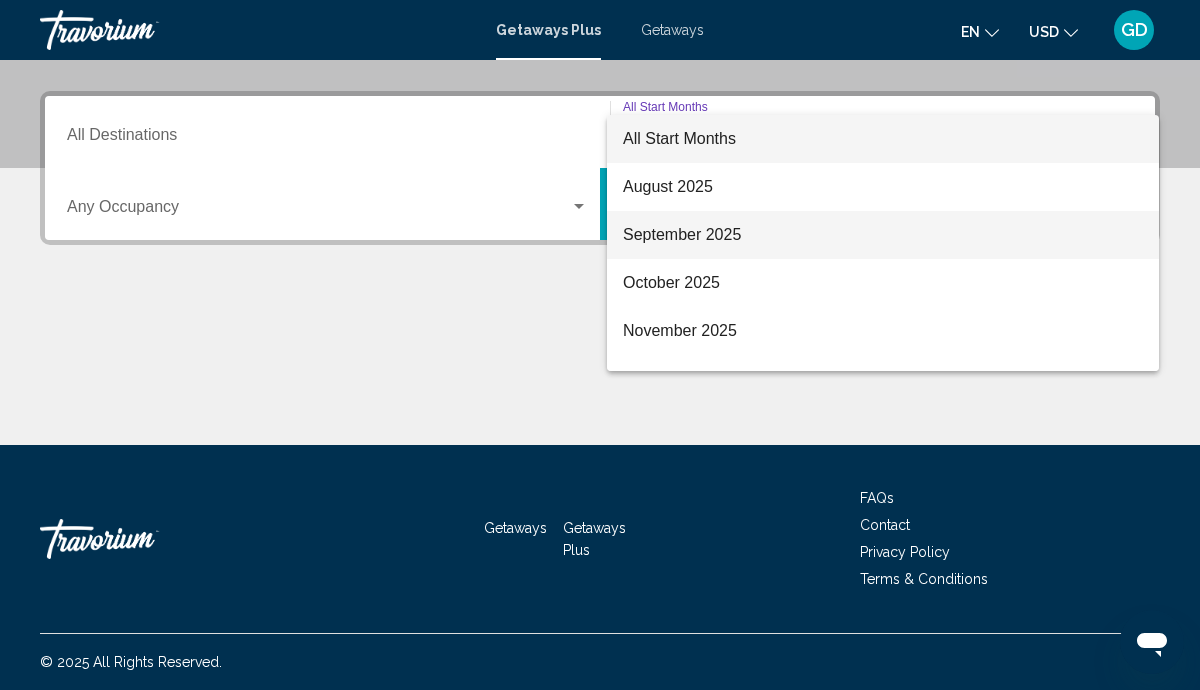 click on "September 2025" at bounding box center (883, 235) 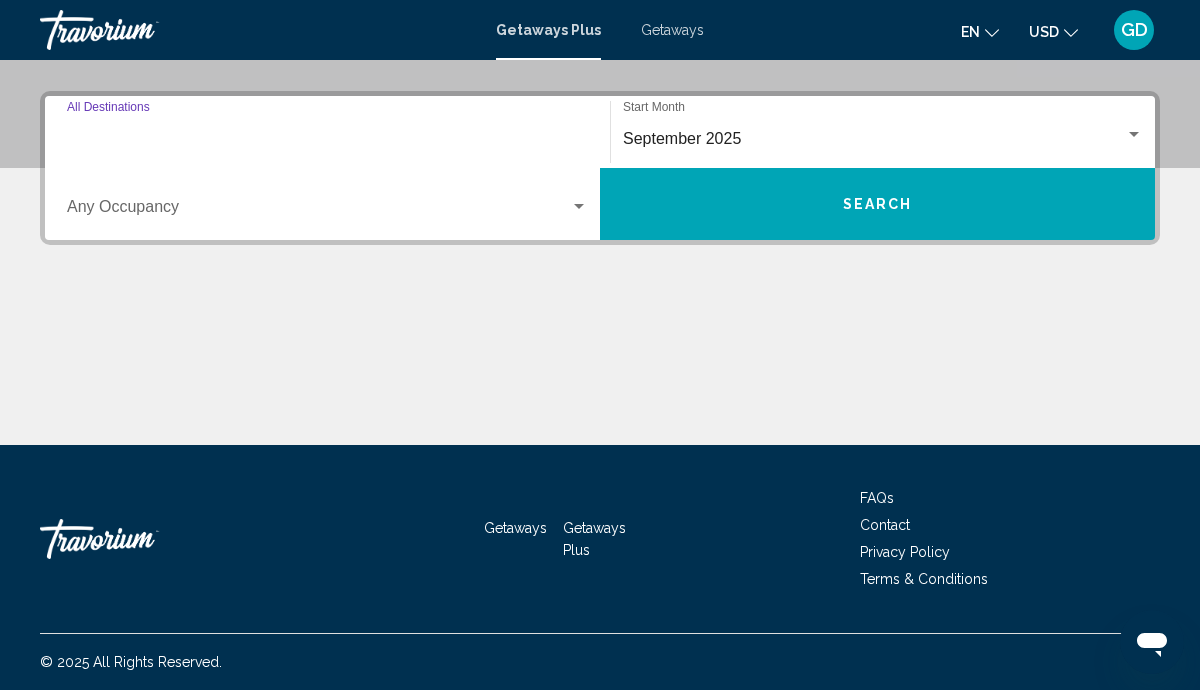 click on "Destination All Destinations" at bounding box center [327, 139] 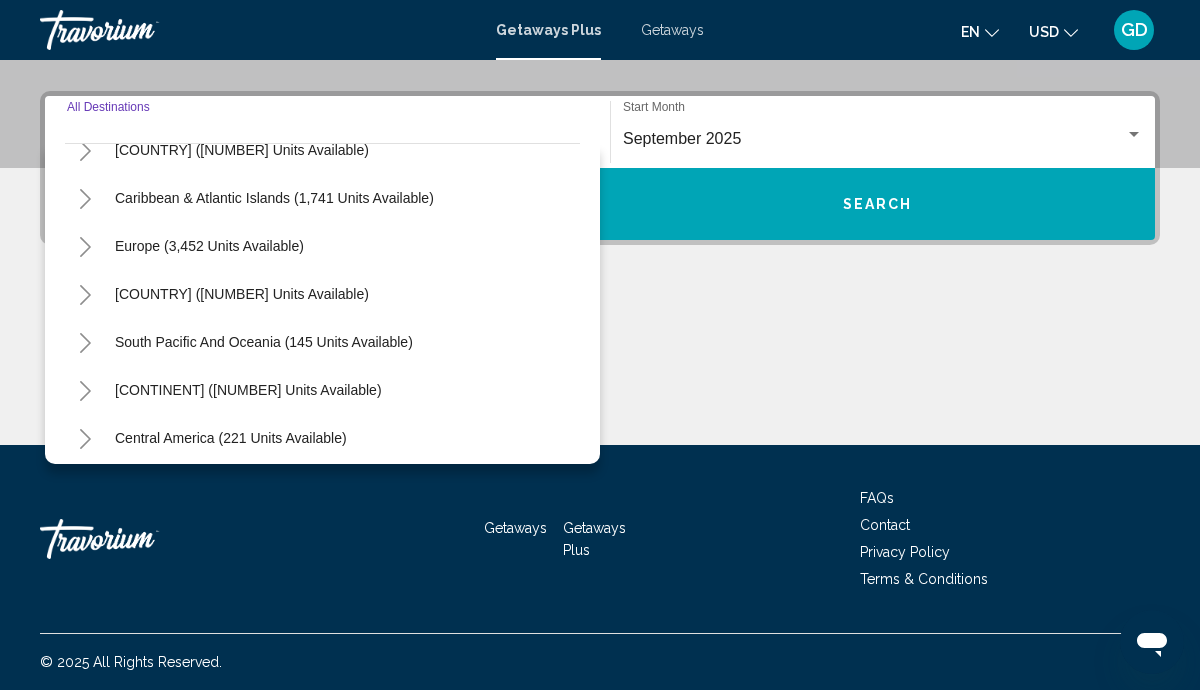 scroll, scrollTop: 164, scrollLeft: 0, axis: vertical 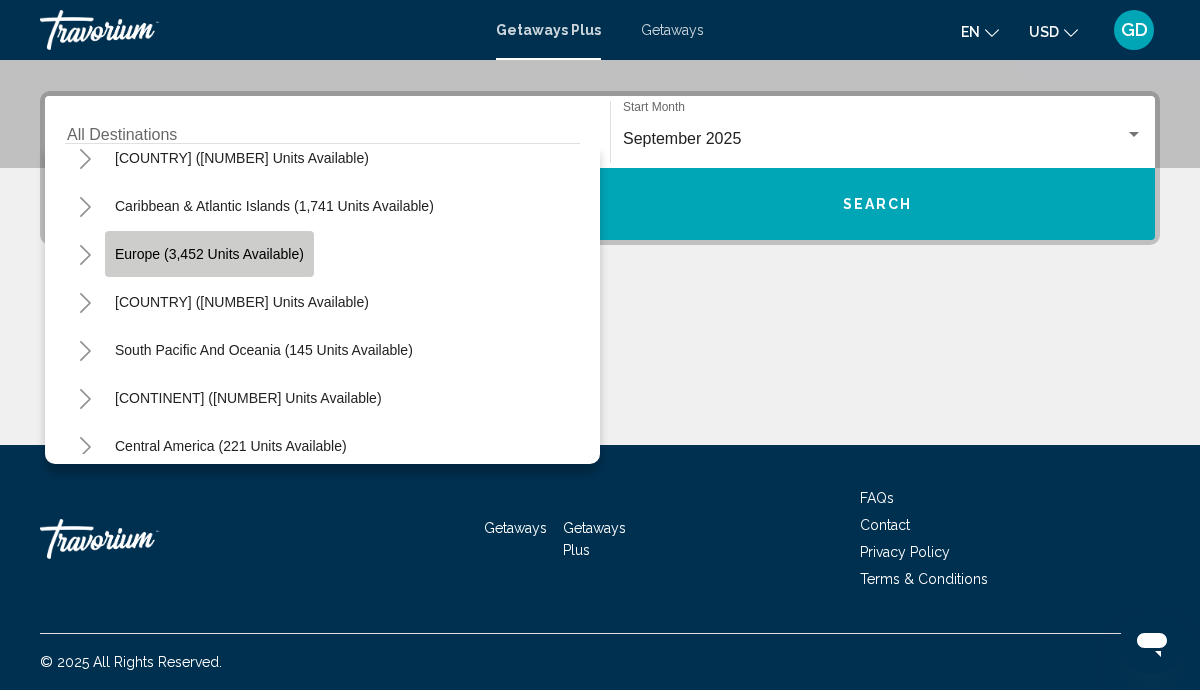click on "Europe (3,452 units available)" 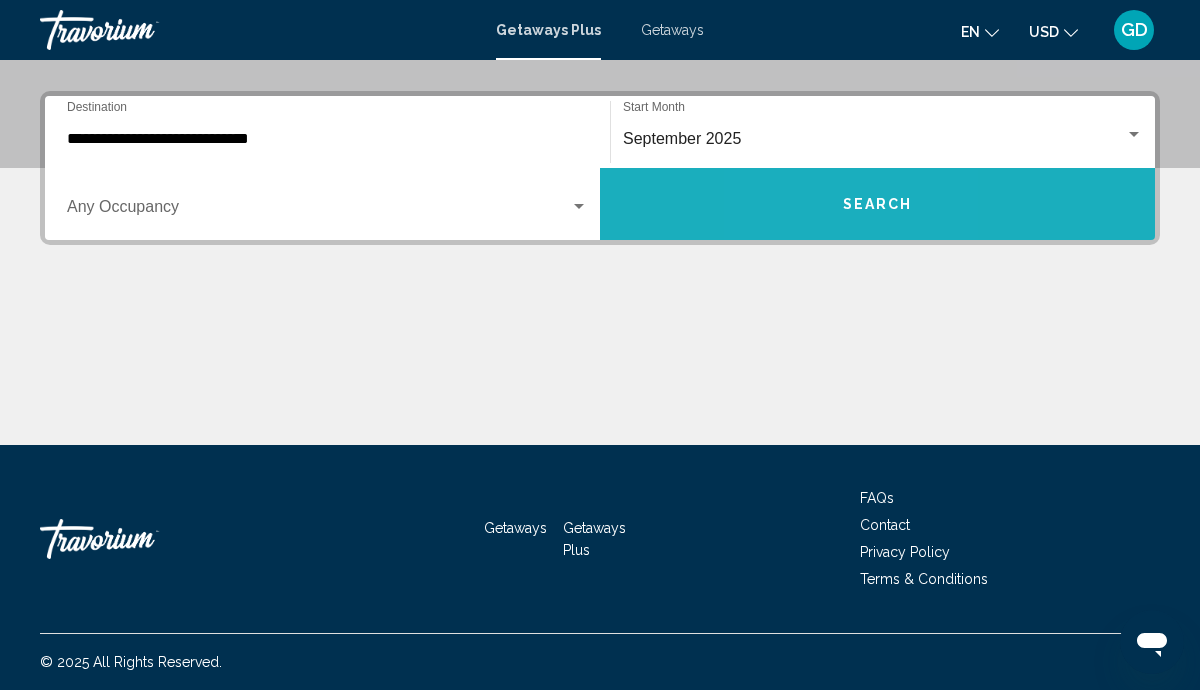 click on "Search" at bounding box center (877, 204) 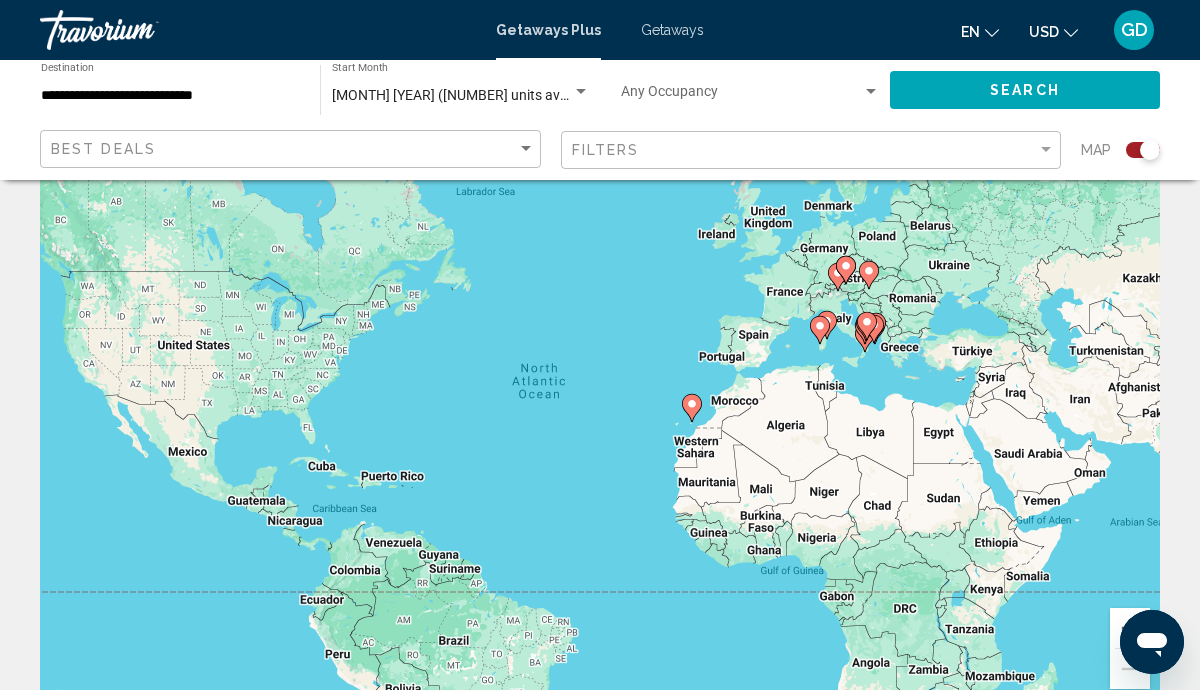scroll, scrollTop: 0, scrollLeft: 0, axis: both 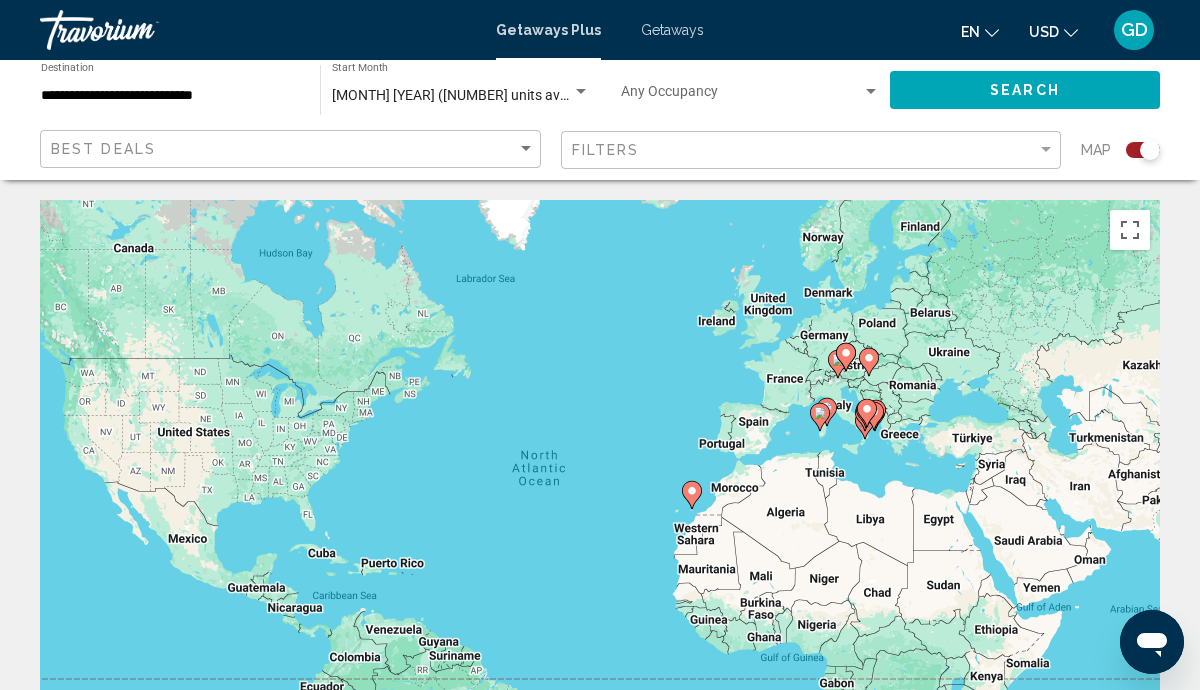 click on "To activate drag with keyboard, press Alt + Enter. Once in keyboard drag state, use the arrow keys to move the marker. To complete the drag, press the Enter key. To cancel, press Escape." at bounding box center (600, 500) 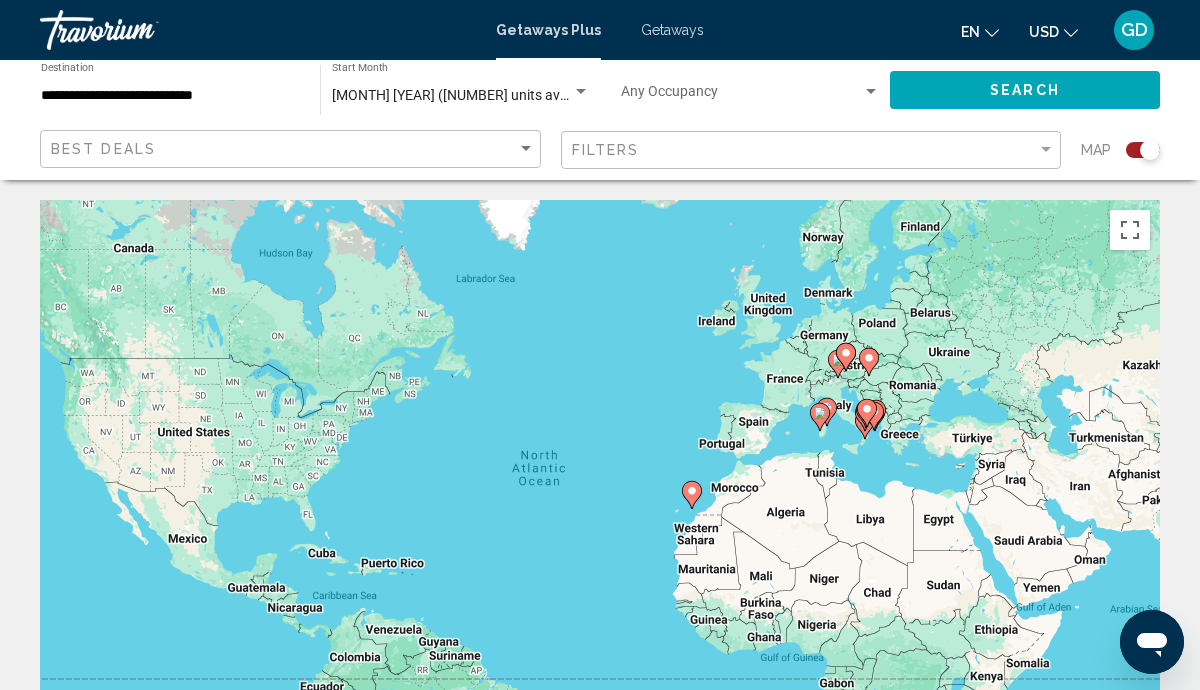 click on "To activate drag with keyboard, press Alt + Enter. Once in keyboard drag state, use the arrow keys to move the marker. To complete the drag, press the Enter key. To cancel, press Escape." at bounding box center (600, 500) 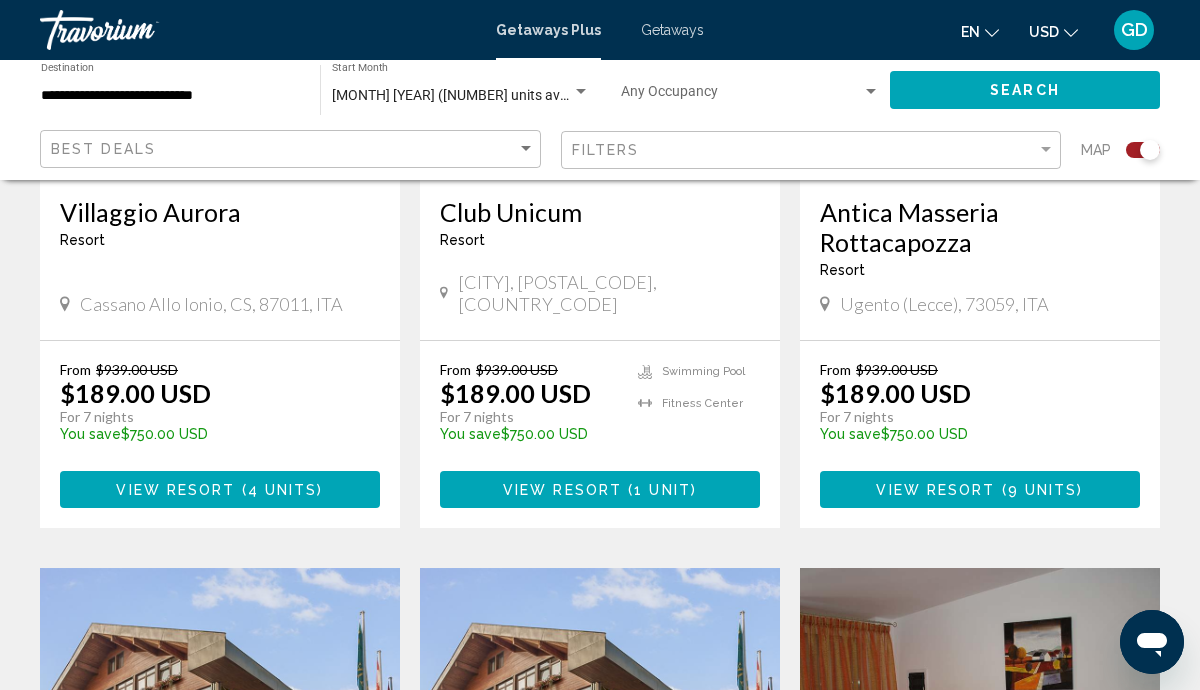 scroll, scrollTop: 1035, scrollLeft: 0, axis: vertical 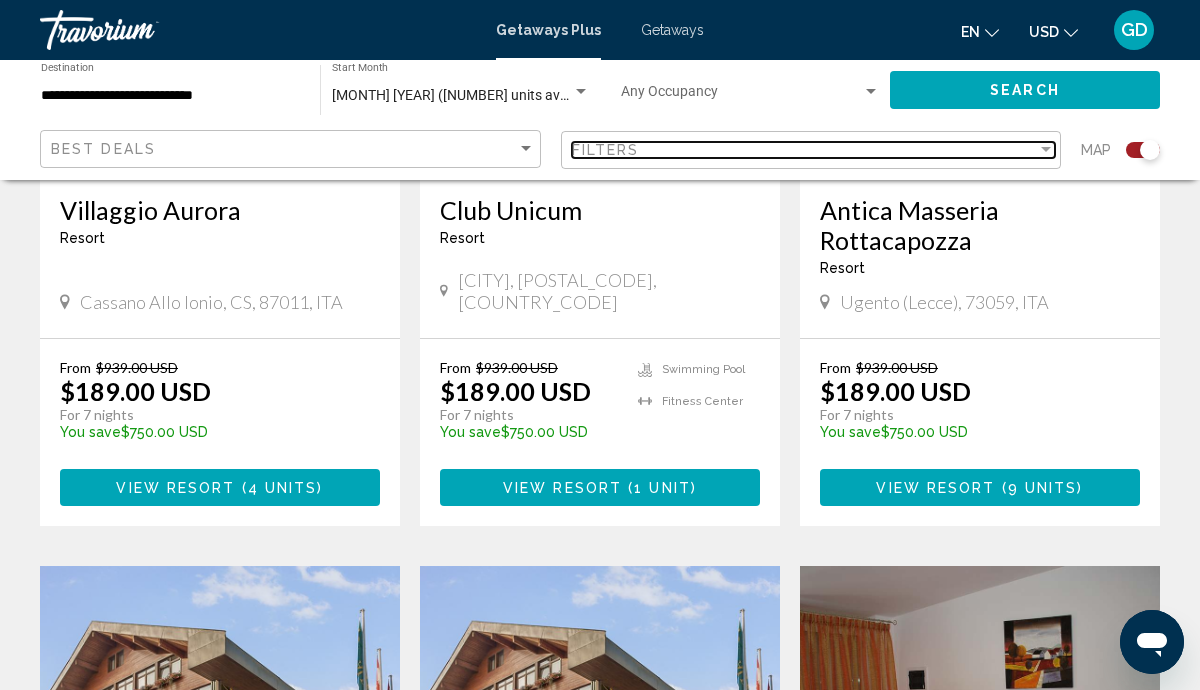 click at bounding box center [1046, 150] 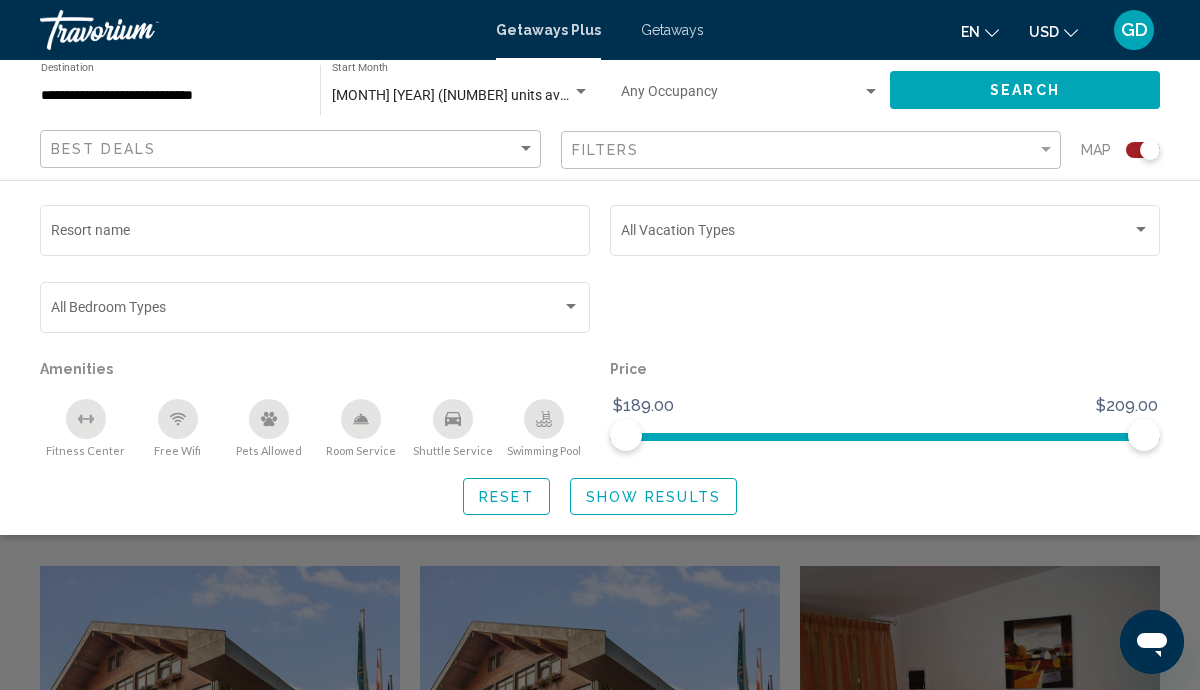 click on "[MONTH] [YEAR] ([NUMBER] units available) Start Month All Start Months" 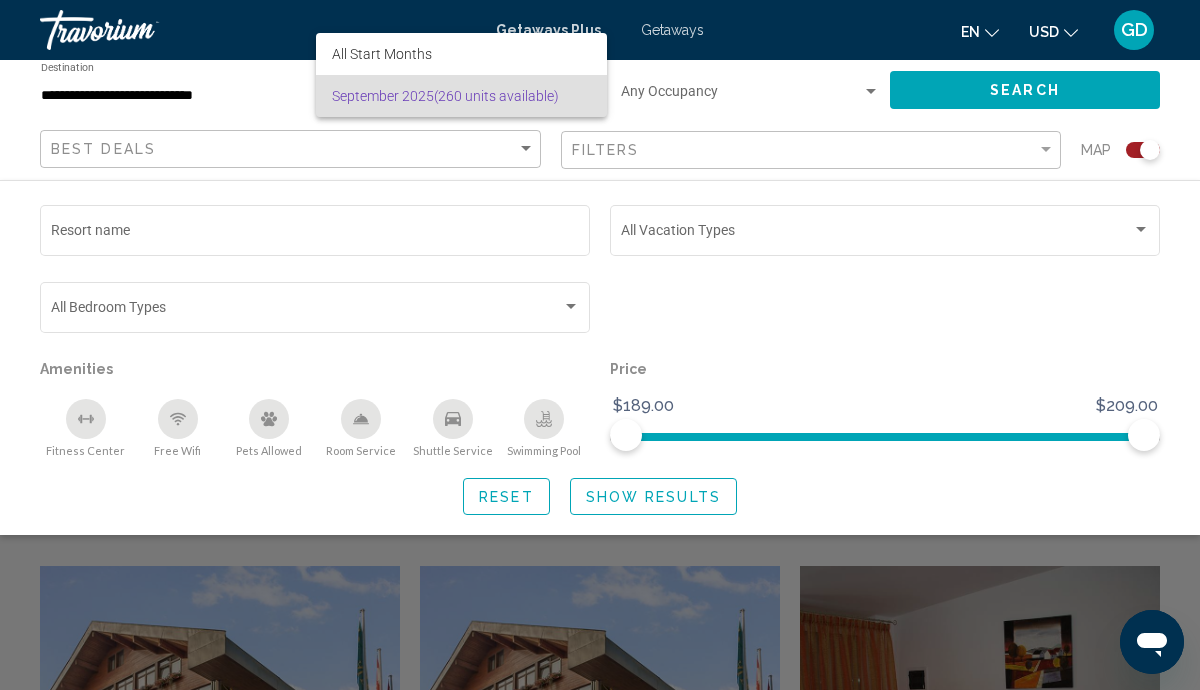 click at bounding box center [600, 345] 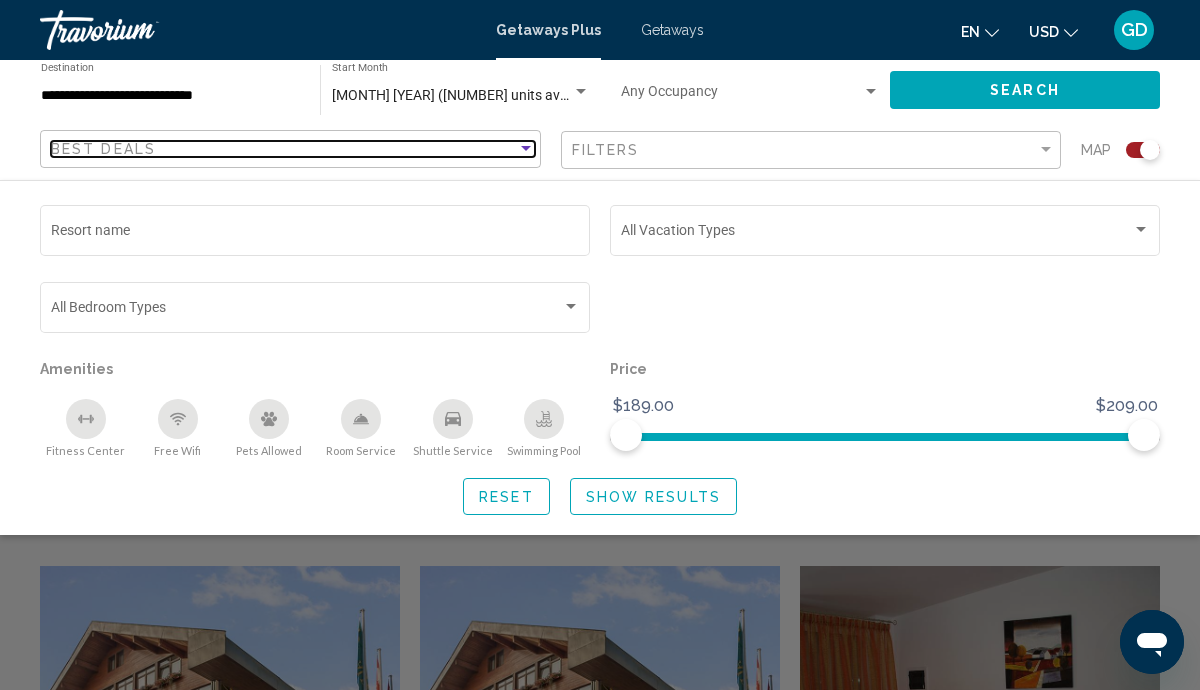 click at bounding box center [526, 149] 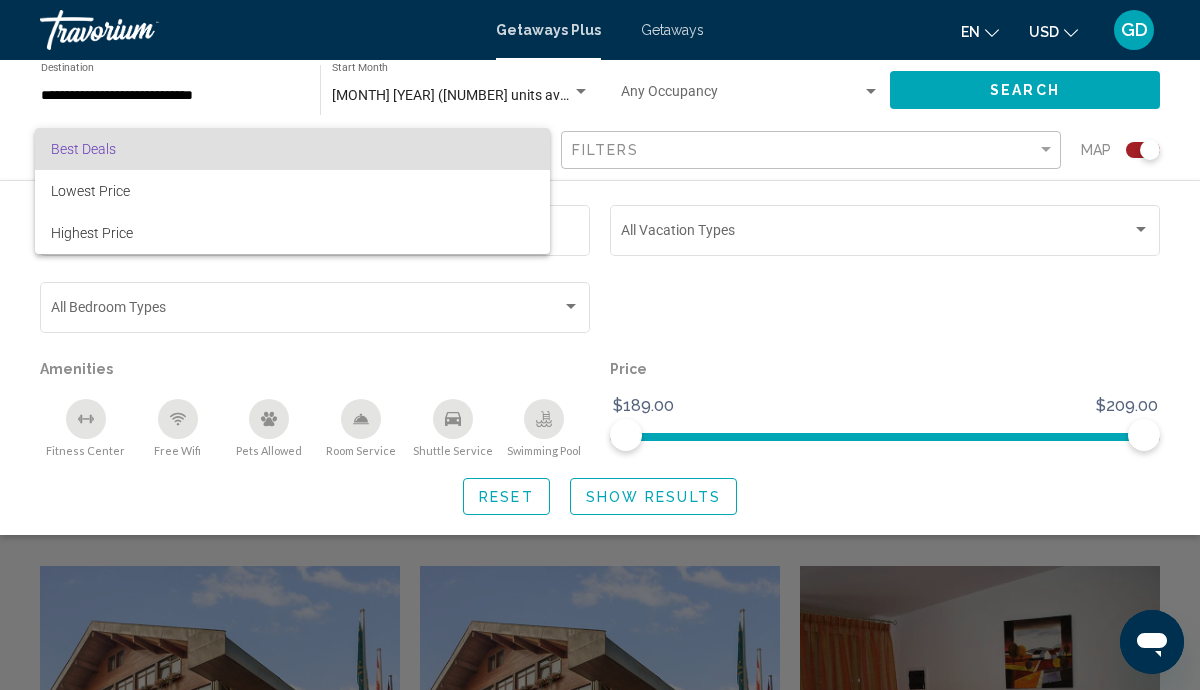 click on "Best Deals" at bounding box center (292, 149) 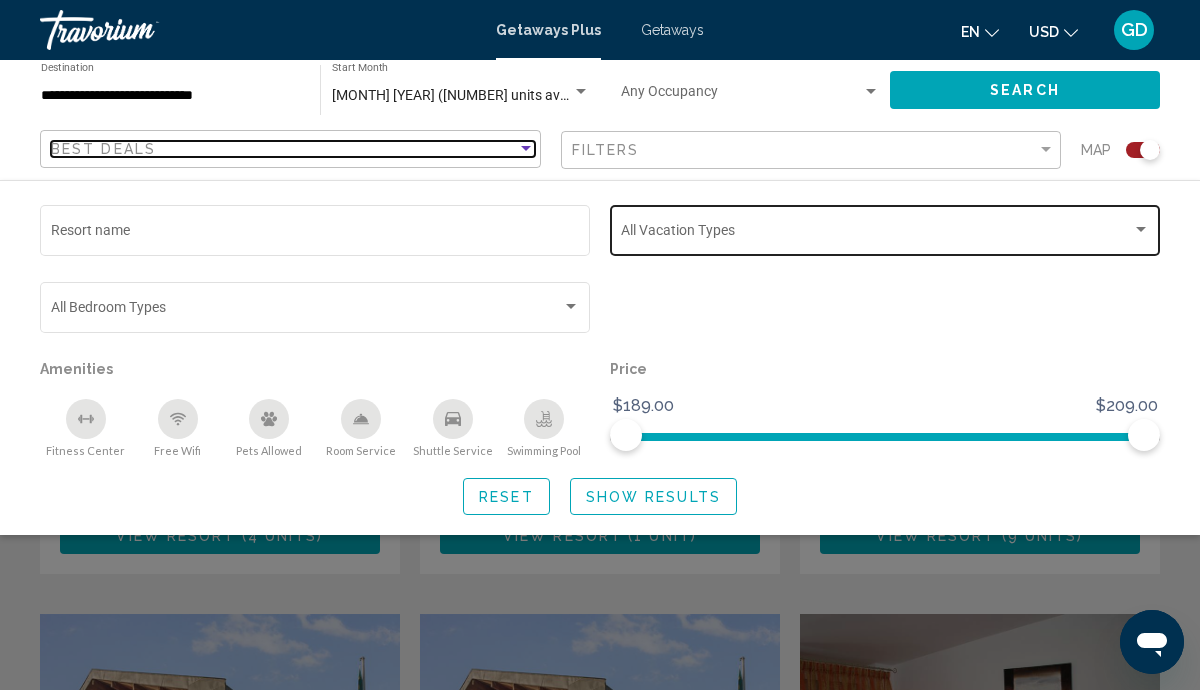 scroll, scrollTop: 984, scrollLeft: 0, axis: vertical 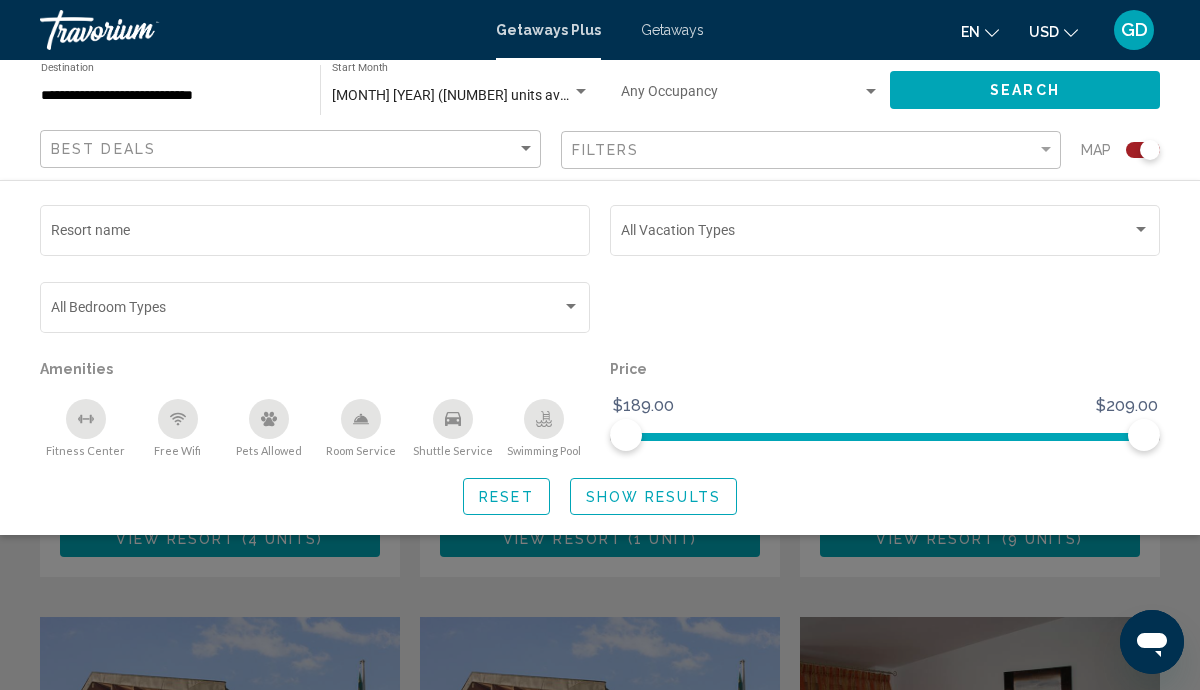 click 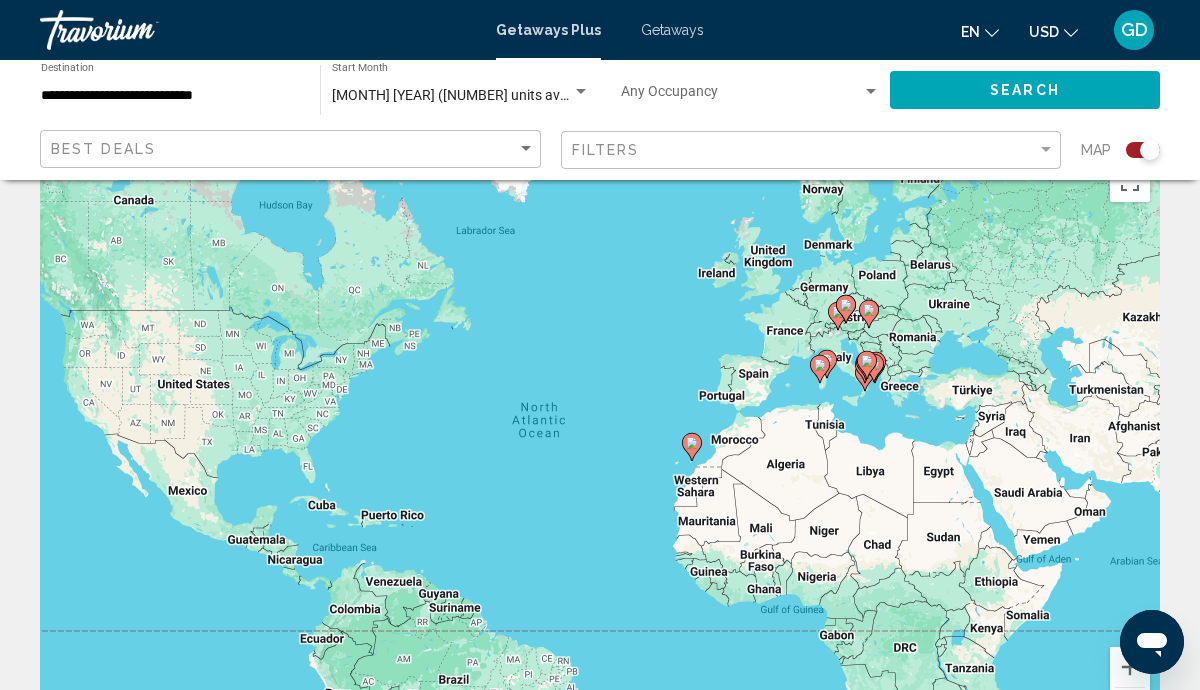 scroll, scrollTop: 0, scrollLeft: 0, axis: both 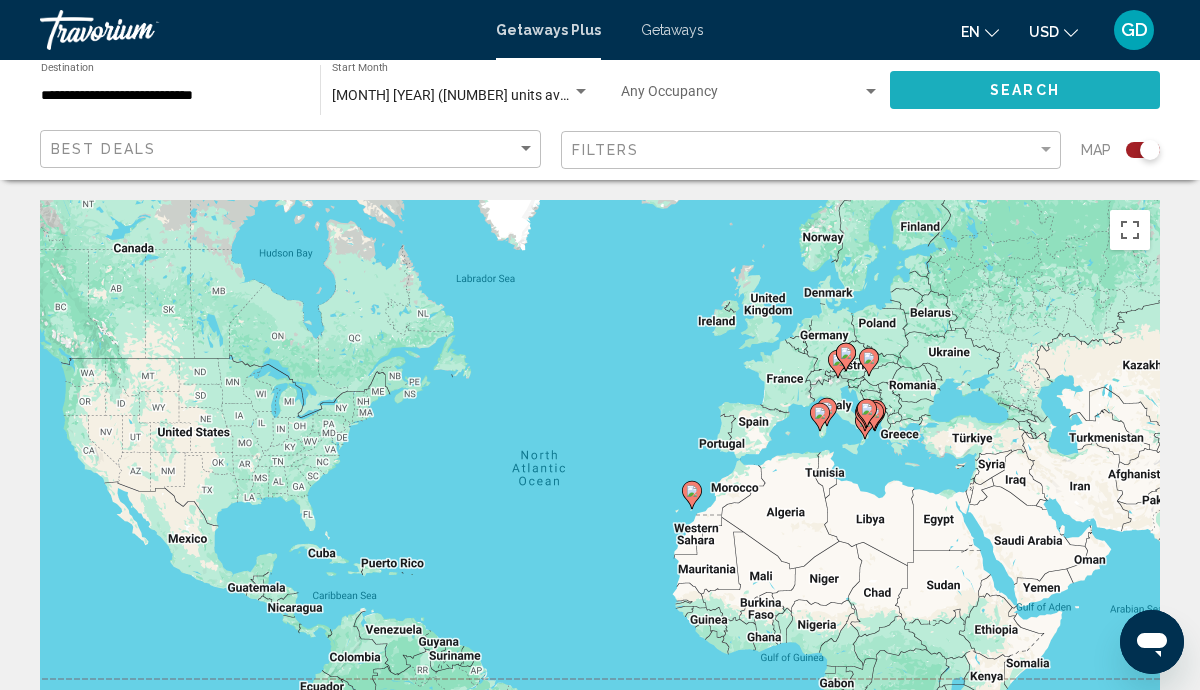click on "Search" 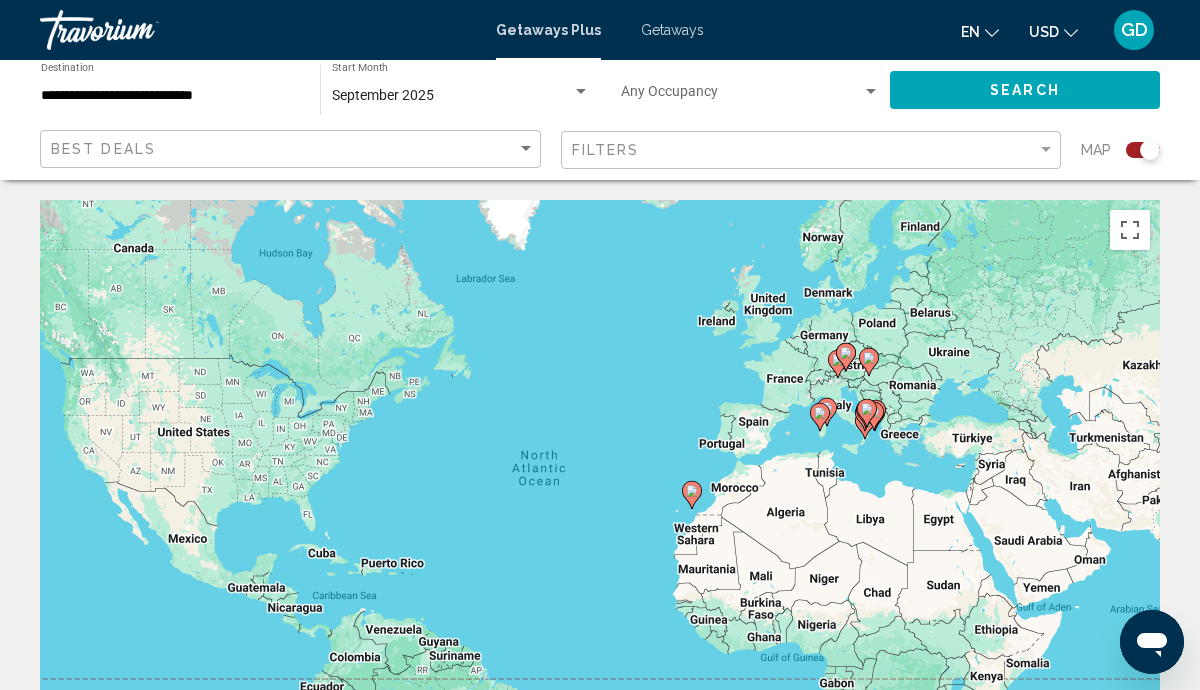 click on "To activate drag with keyboard, press Alt + Enter. Once in keyboard drag state, use the arrow keys to move the marker. To complete the drag, press the Enter key. To cancel, press Escape." at bounding box center [600, 500] 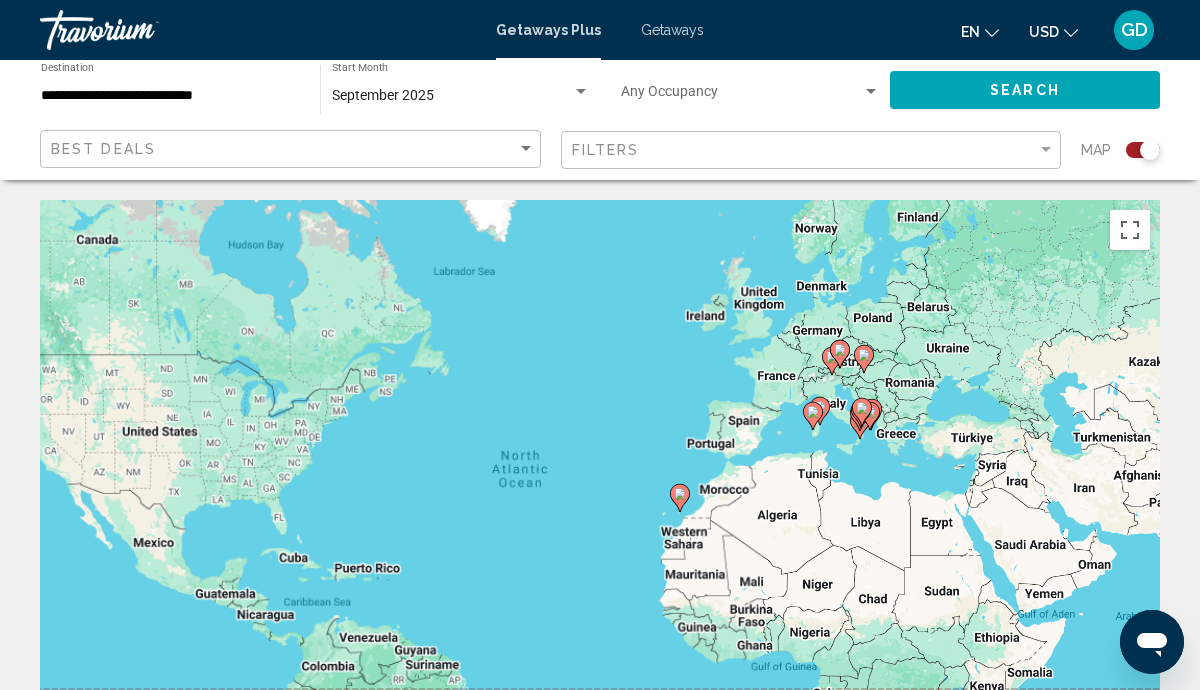 click on "To activate drag with keyboard, press Alt + Enter. Once in keyboard drag state, use the arrow keys to move the marker. To complete the drag, press the Enter key. To cancel, press Escape." at bounding box center [600, 500] 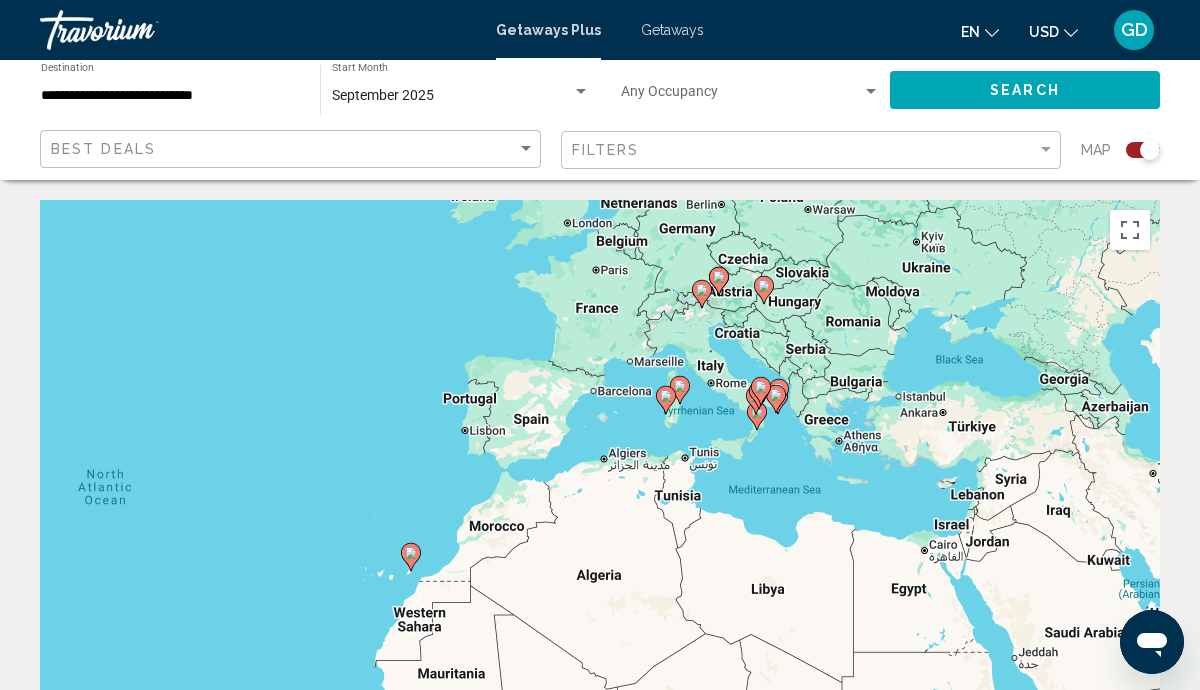 click on "To activate drag with keyboard, press Alt + Enter. Once in keyboard drag state, use the arrow keys to move the marker. To complete the drag, press the Enter key. To cancel, press Escape." at bounding box center (600, 500) 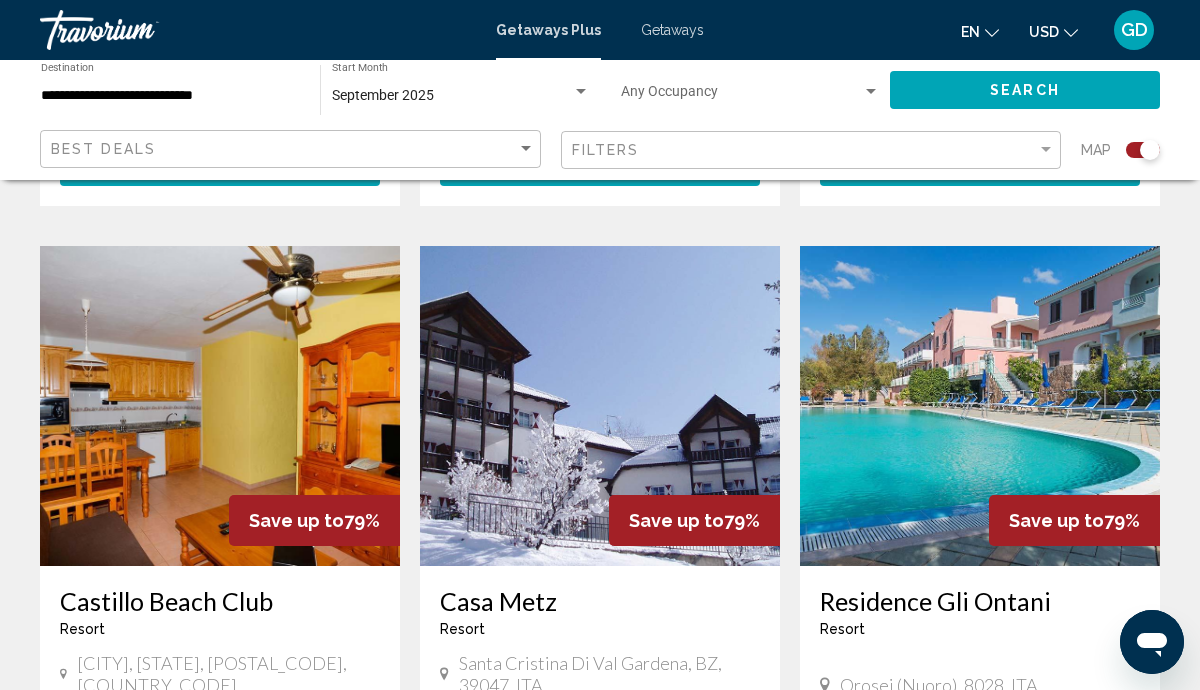 scroll, scrollTop: 2151, scrollLeft: 0, axis: vertical 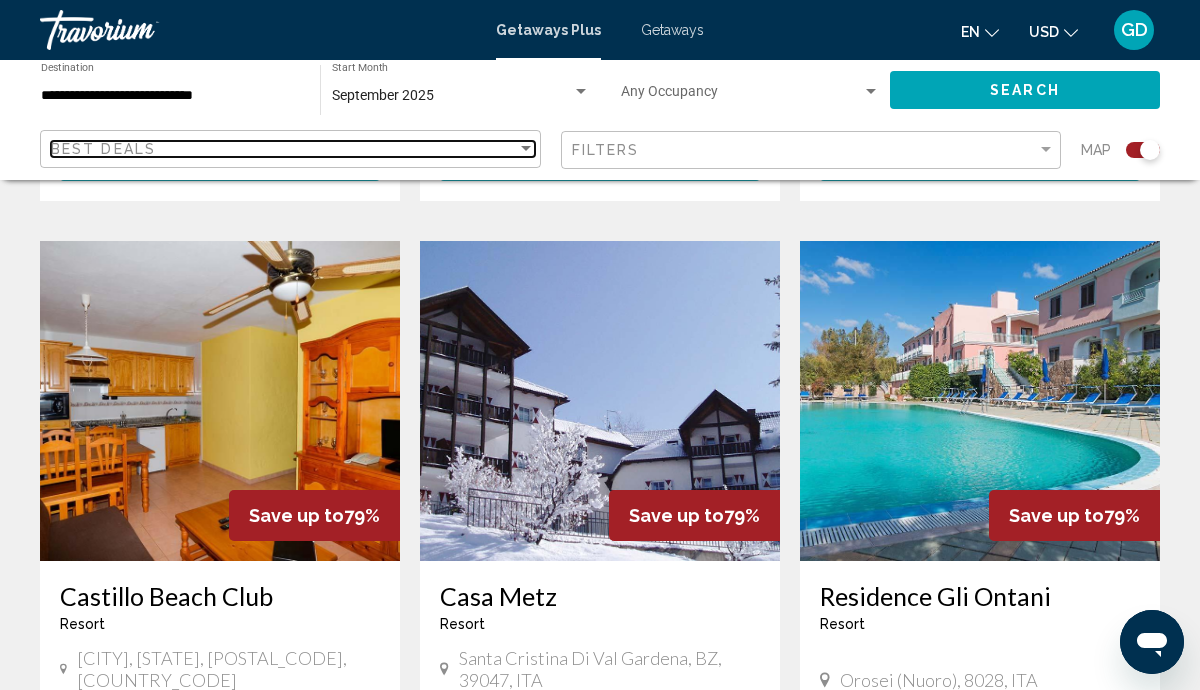click at bounding box center (526, 148) 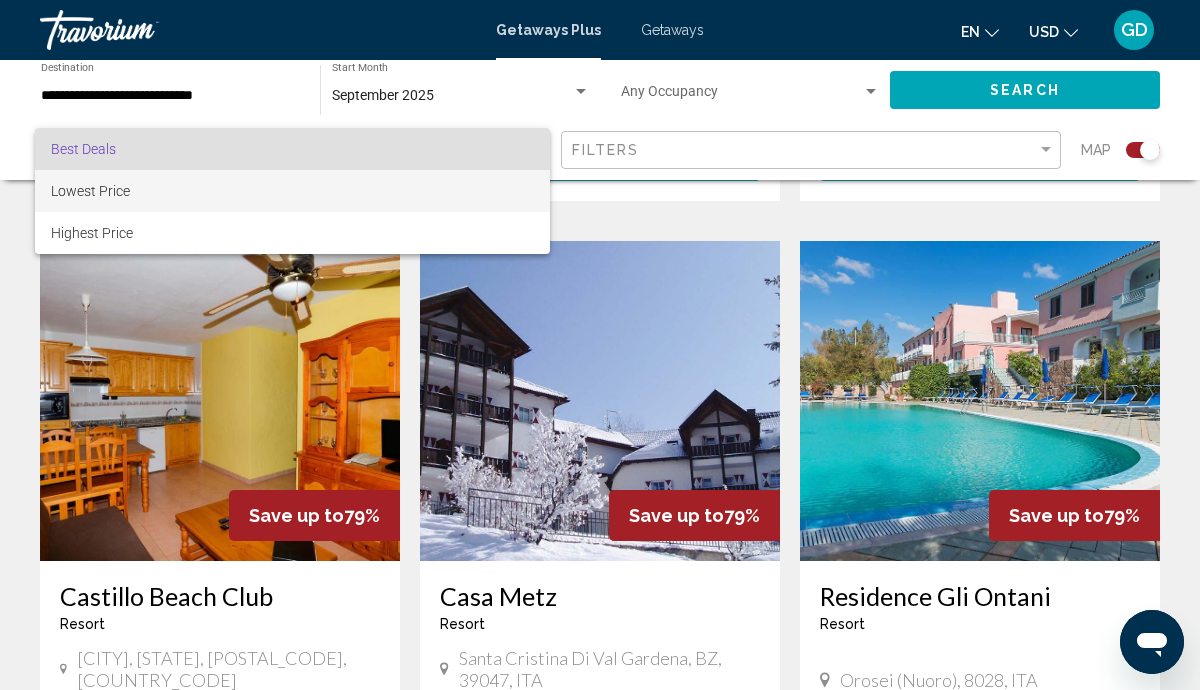 click on "Lowest Price" at bounding box center [292, 191] 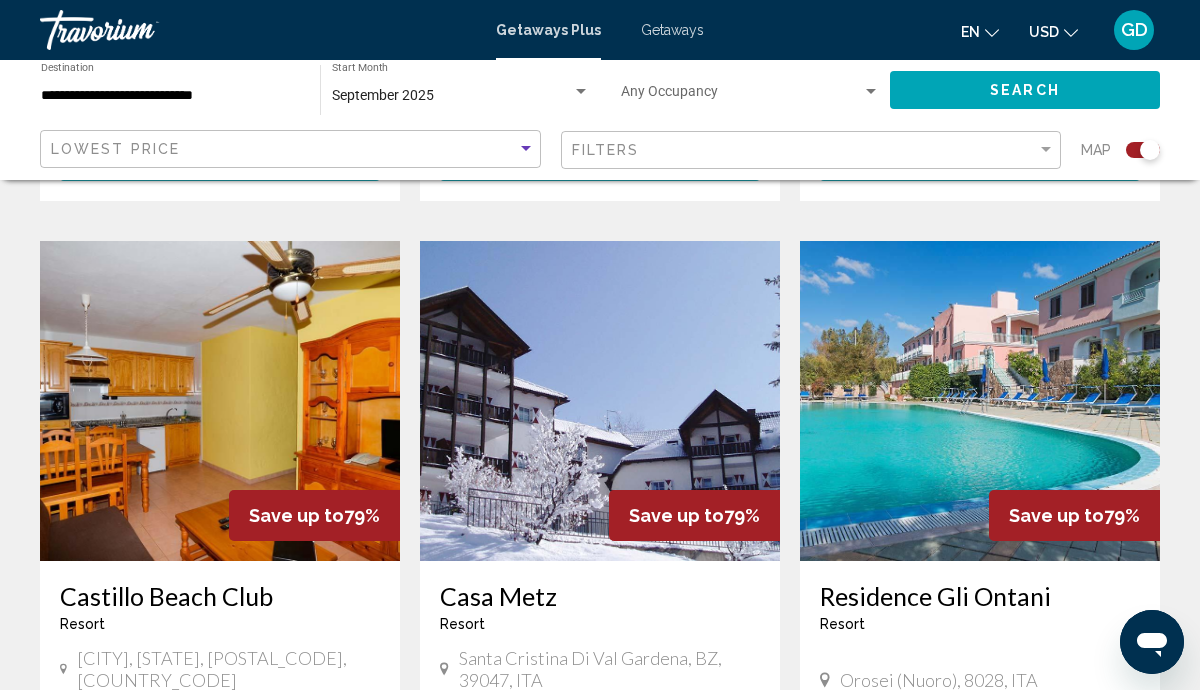 click on "Search" 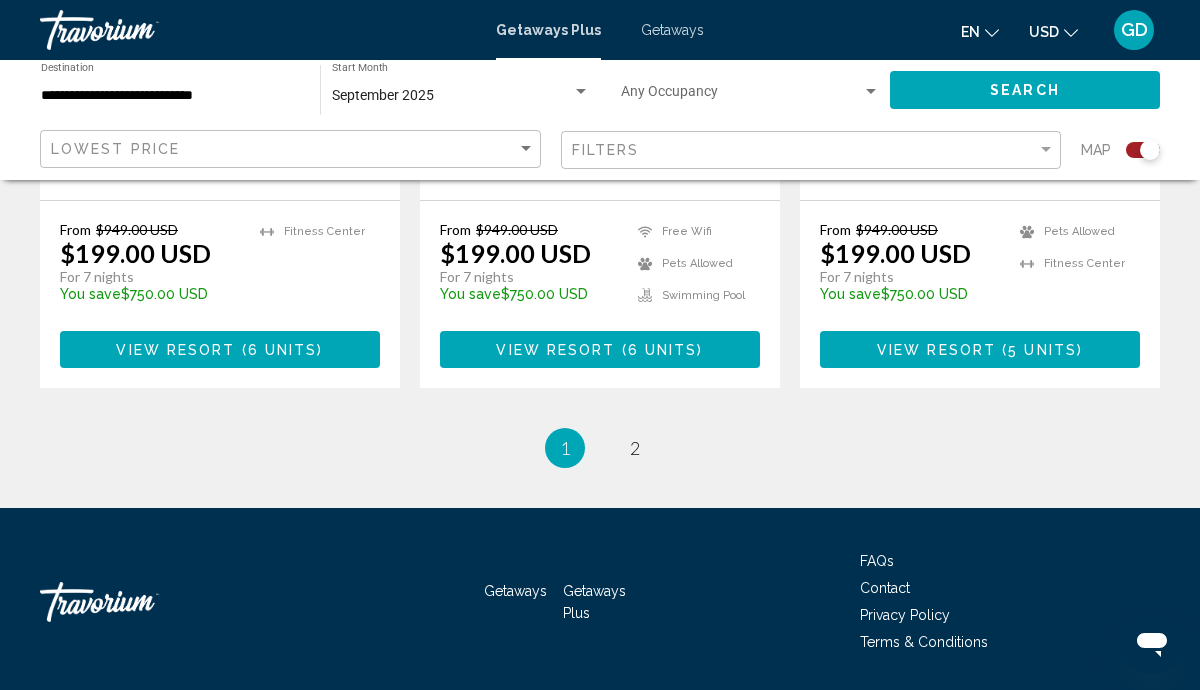 scroll, scrollTop: 3384, scrollLeft: 0, axis: vertical 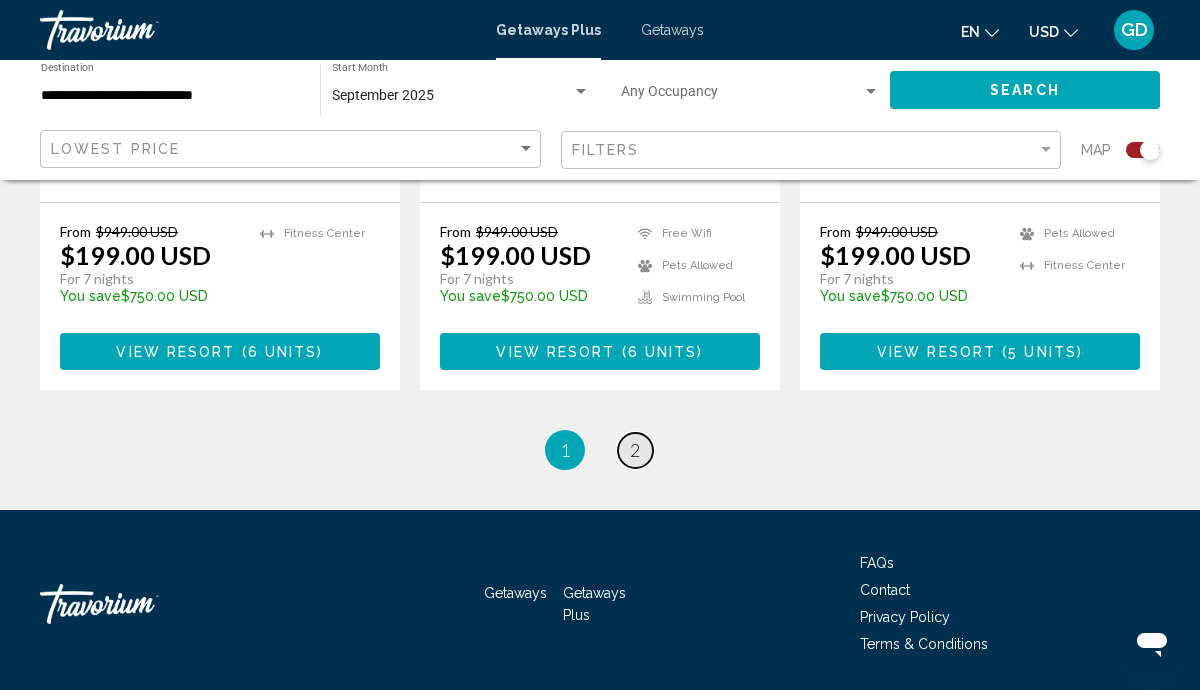 click on "2" at bounding box center [635, 450] 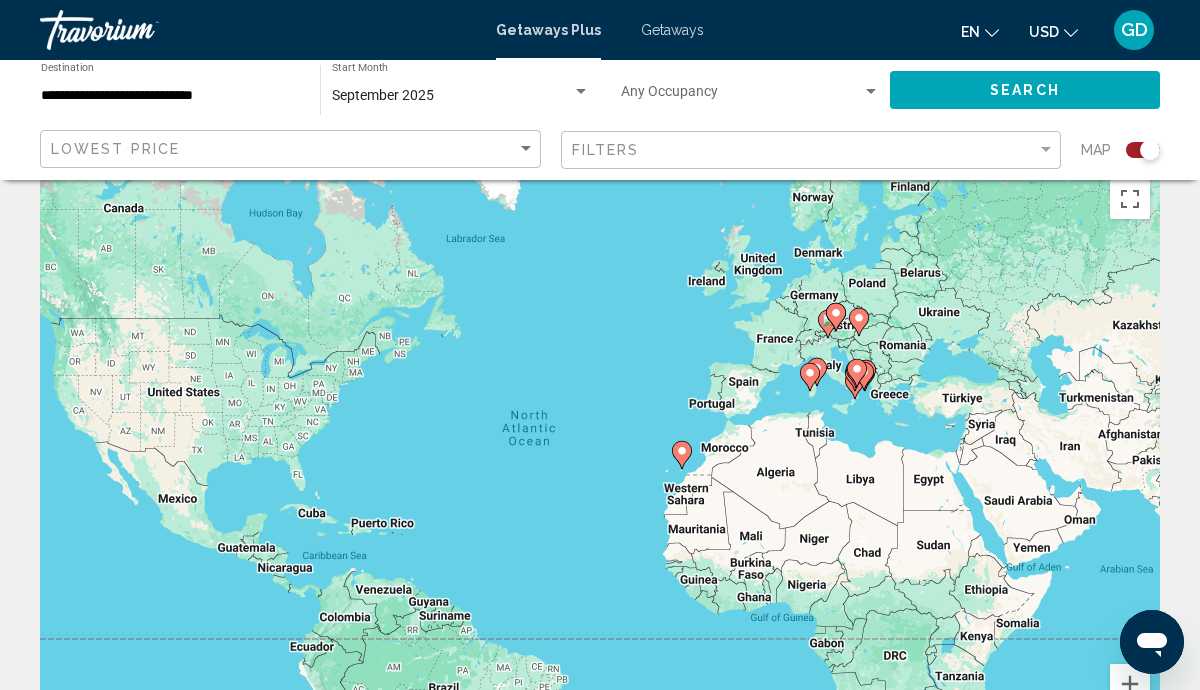 scroll, scrollTop: 0, scrollLeft: 0, axis: both 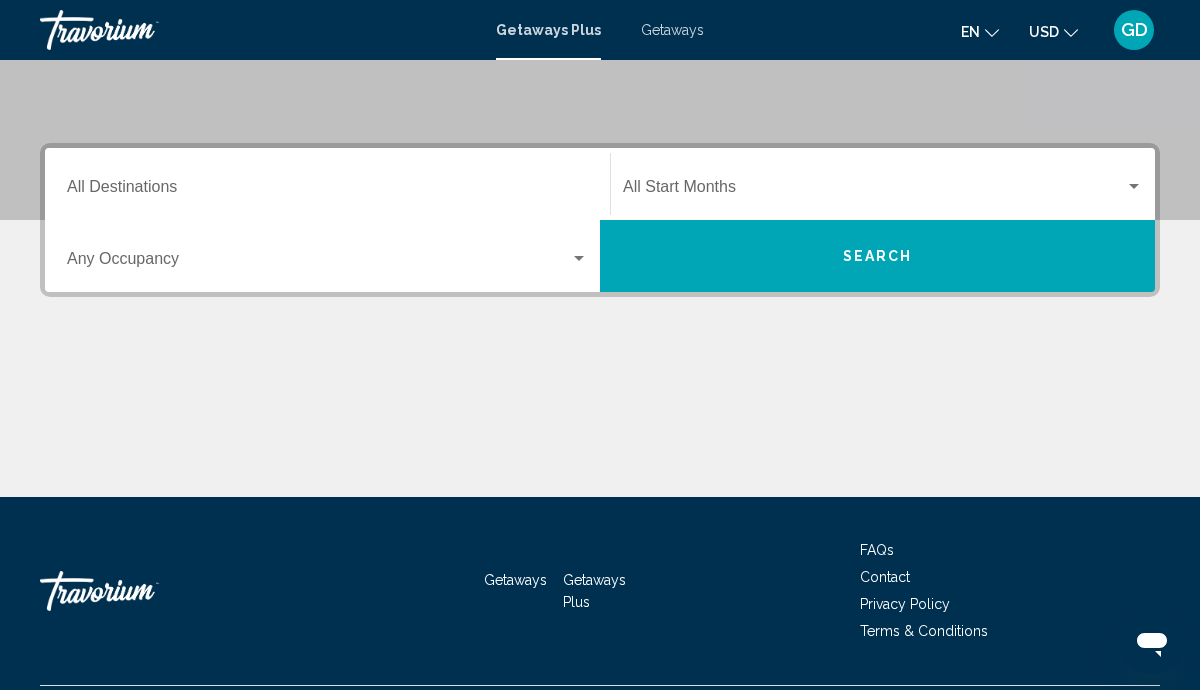 click at bounding box center [874, 191] 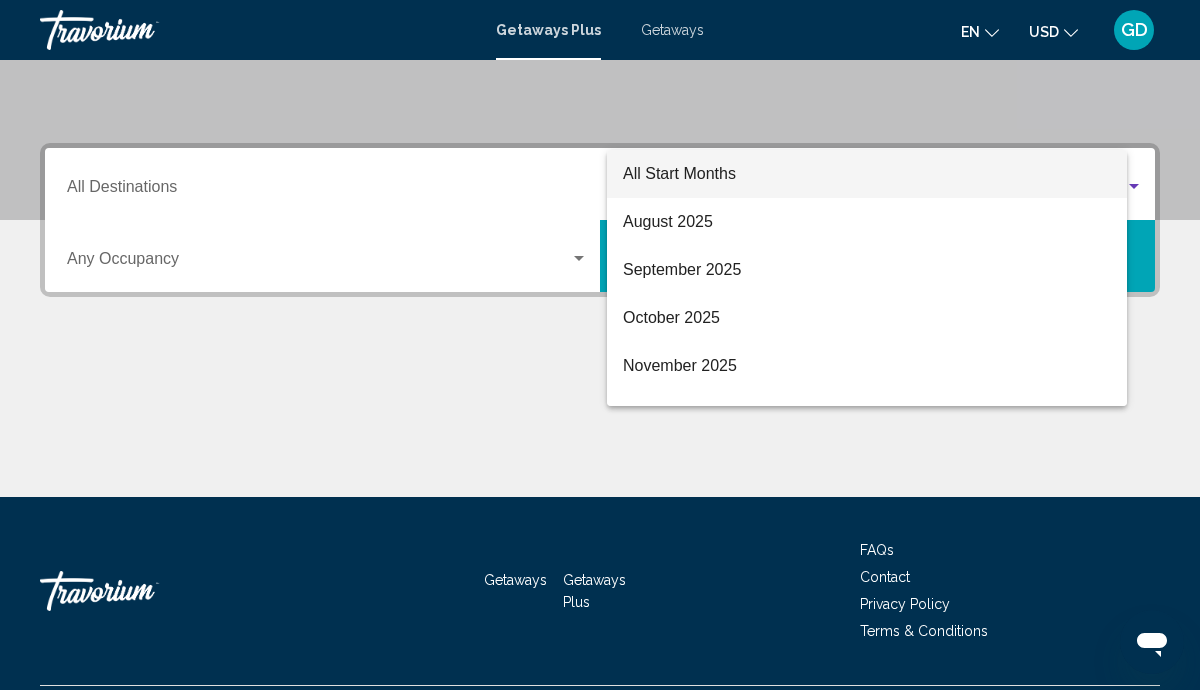 scroll, scrollTop: 432, scrollLeft: 0, axis: vertical 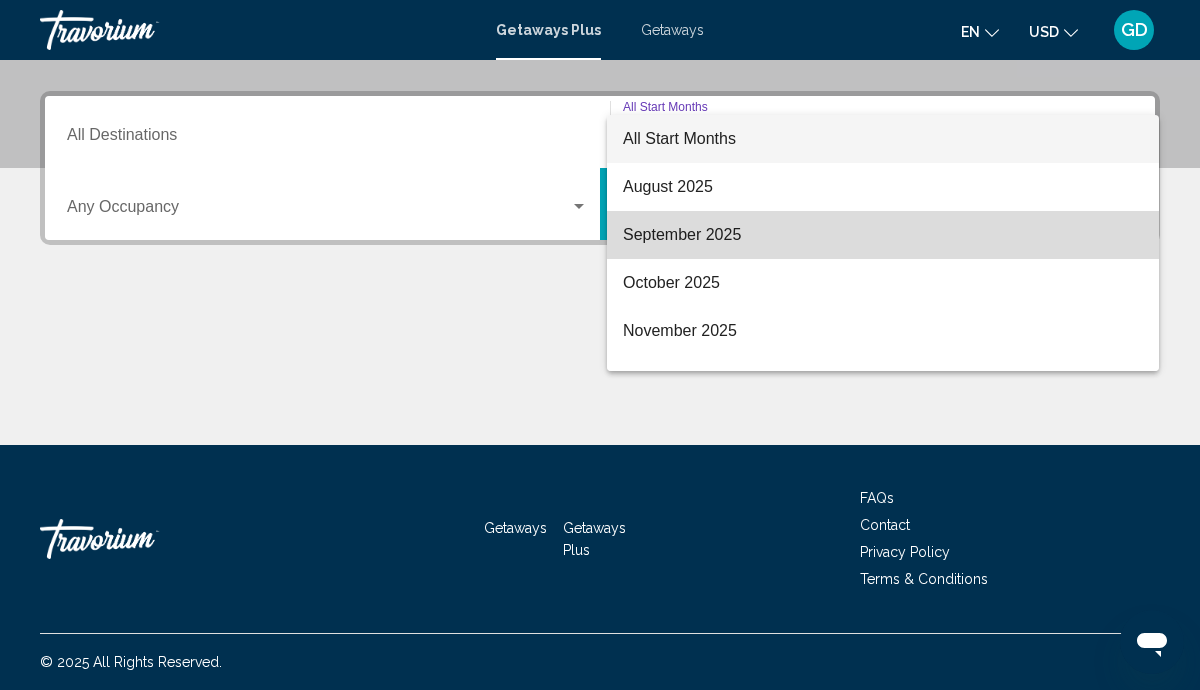 click on "September 2025" at bounding box center (883, 235) 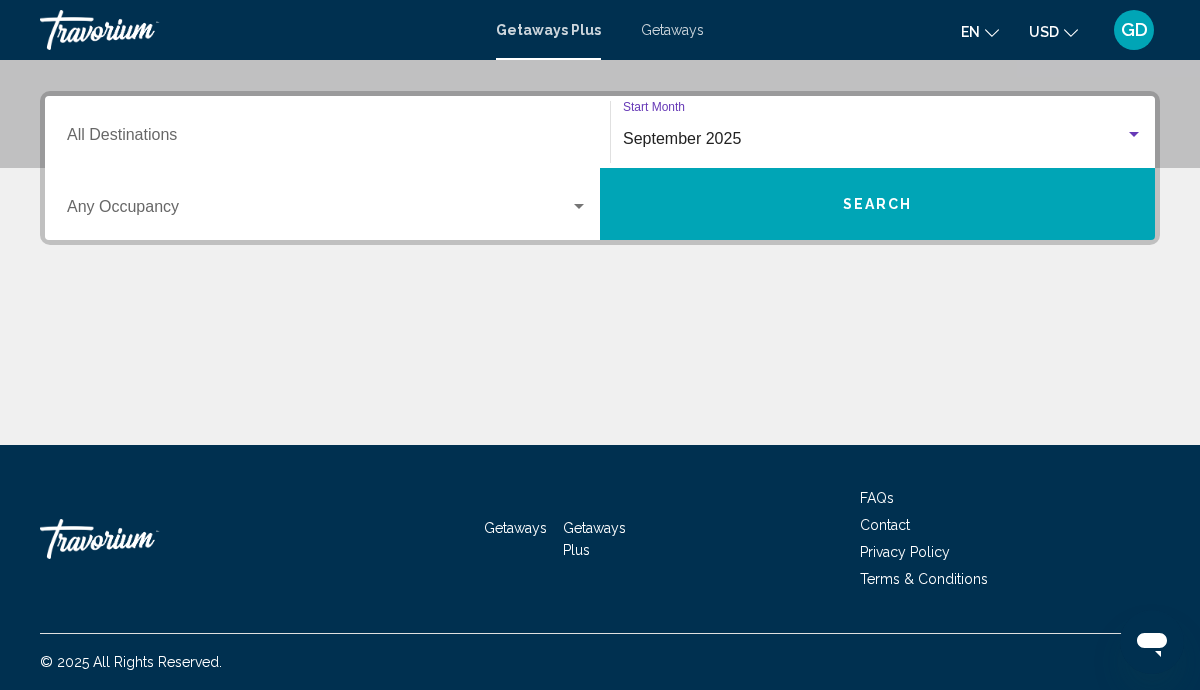 click on "Destination All Destinations" at bounding box center [327, 139] 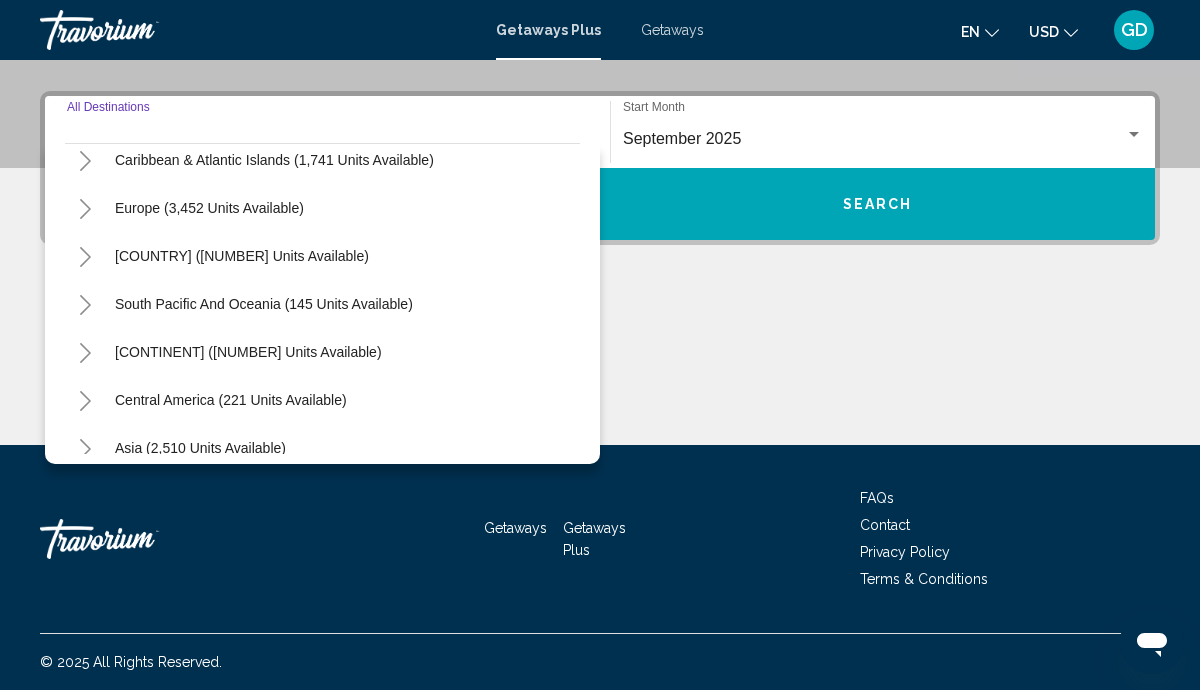 scroll, scrollTop: 324, scrollLeft: 0, axis: vertical 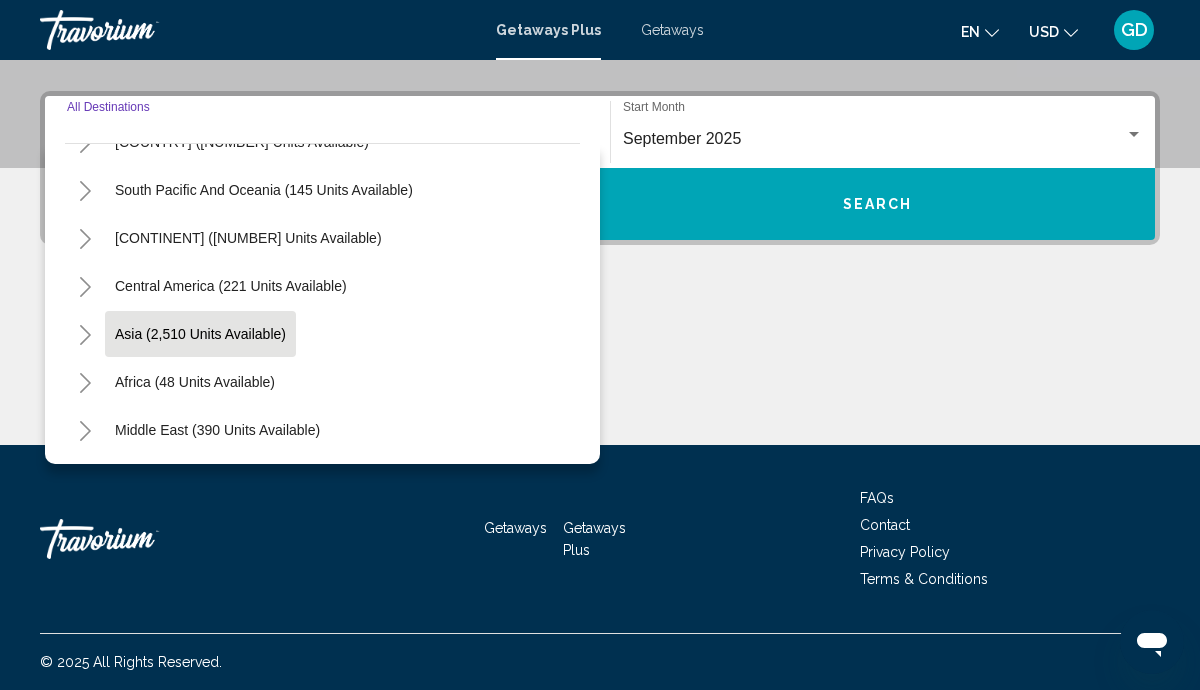 click on "Asia (2,510 units available)" at bounding box center (195, 382) 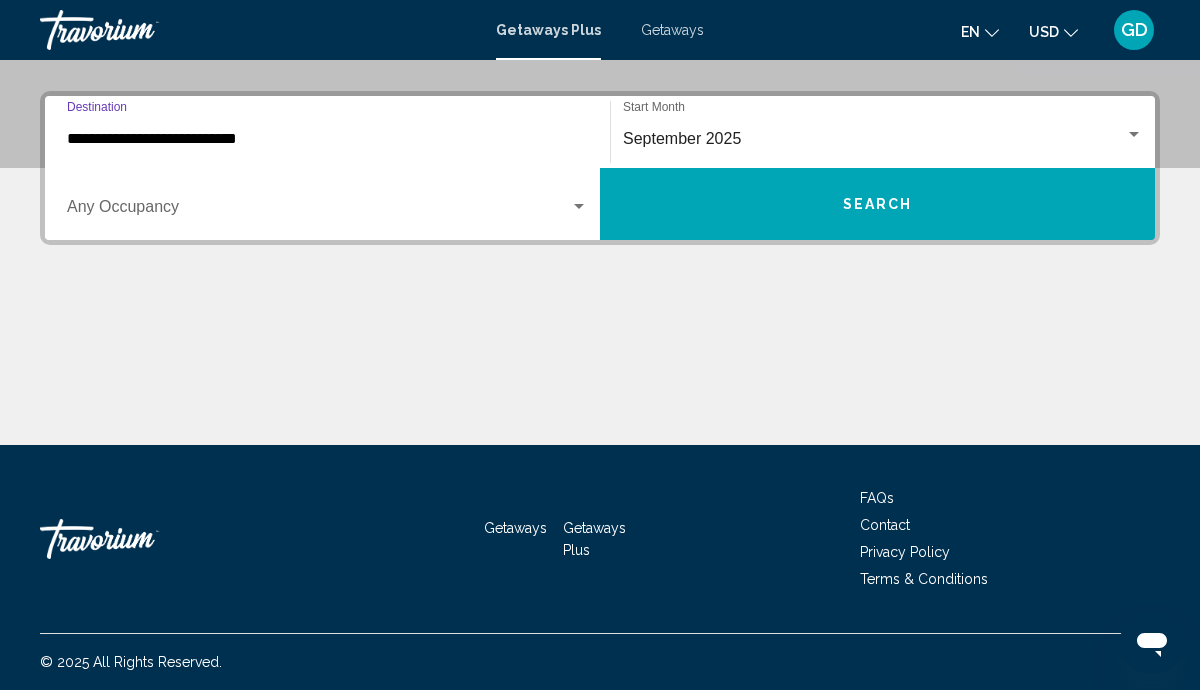 click on "Search" at bounding box center (877, 204) 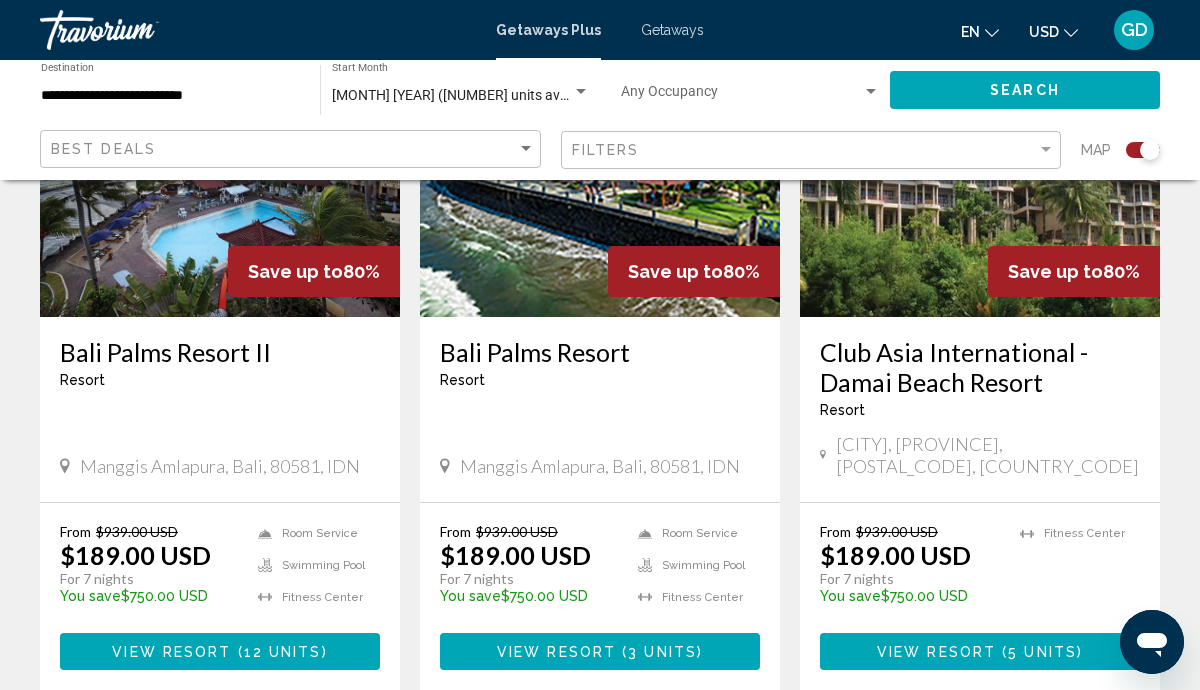 scroll, scrollTop: 894, scrollLeft: 0, axis: vertical 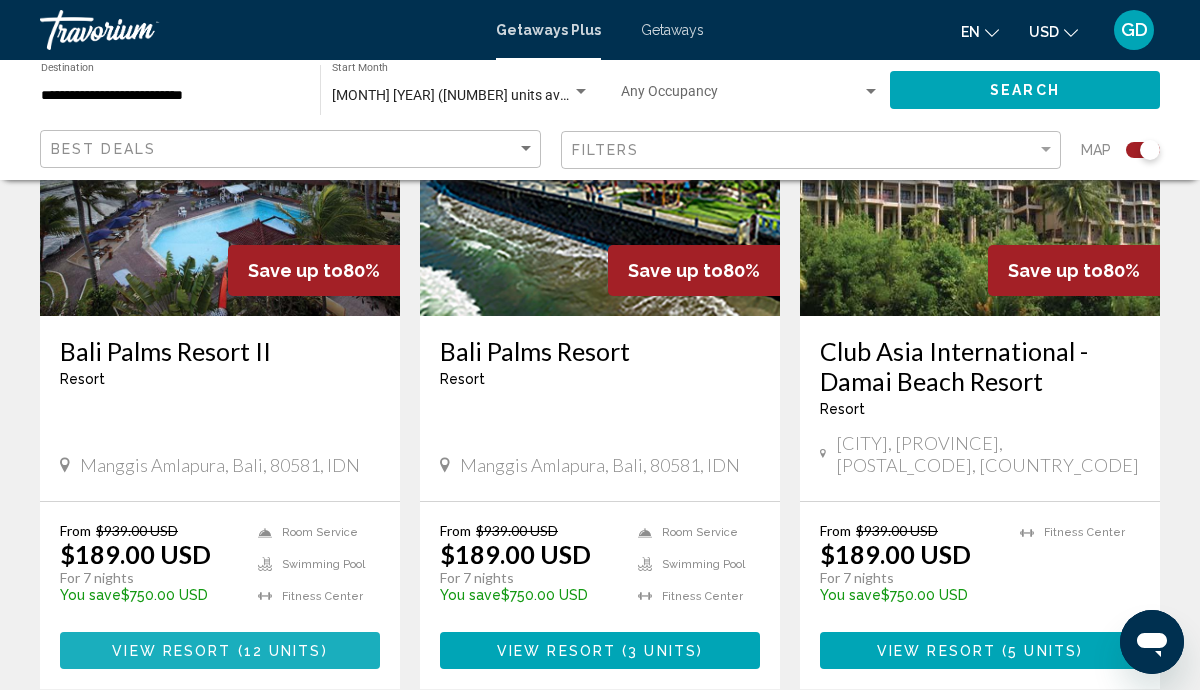 click on "12 units" at bounding box center (283, 651) 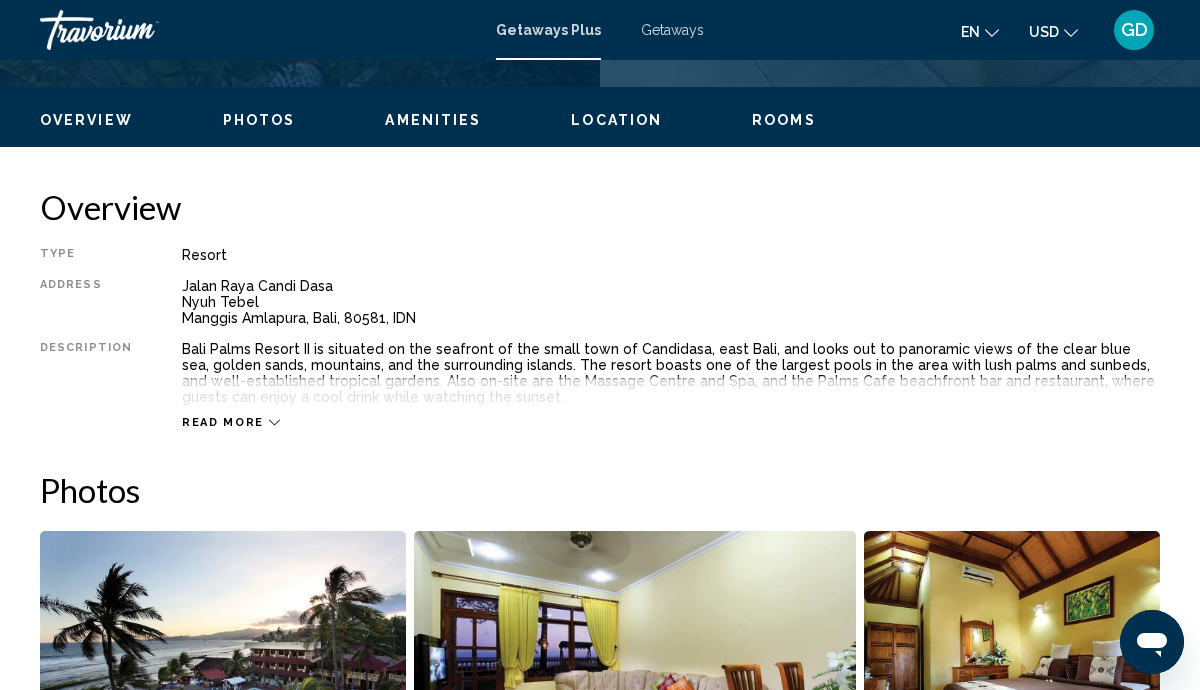 scroll, scrollTop: 923, scrollLeft: 0, axis: vertical 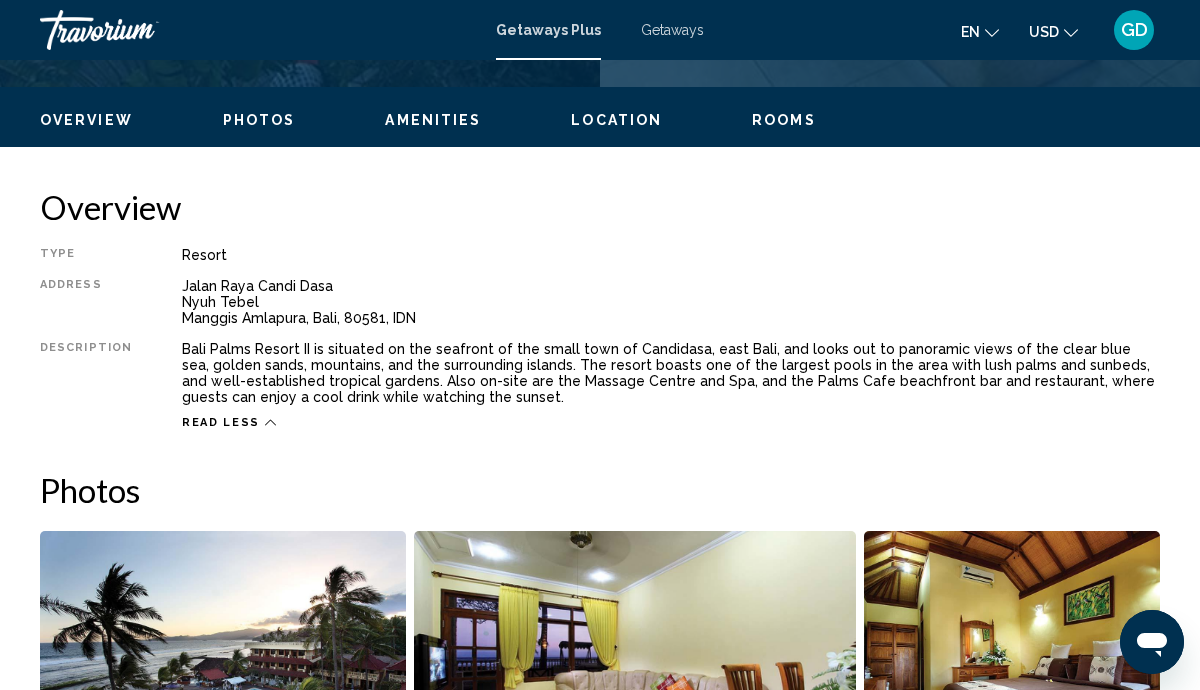 click on "Read less" at bounding box center (229, 422) 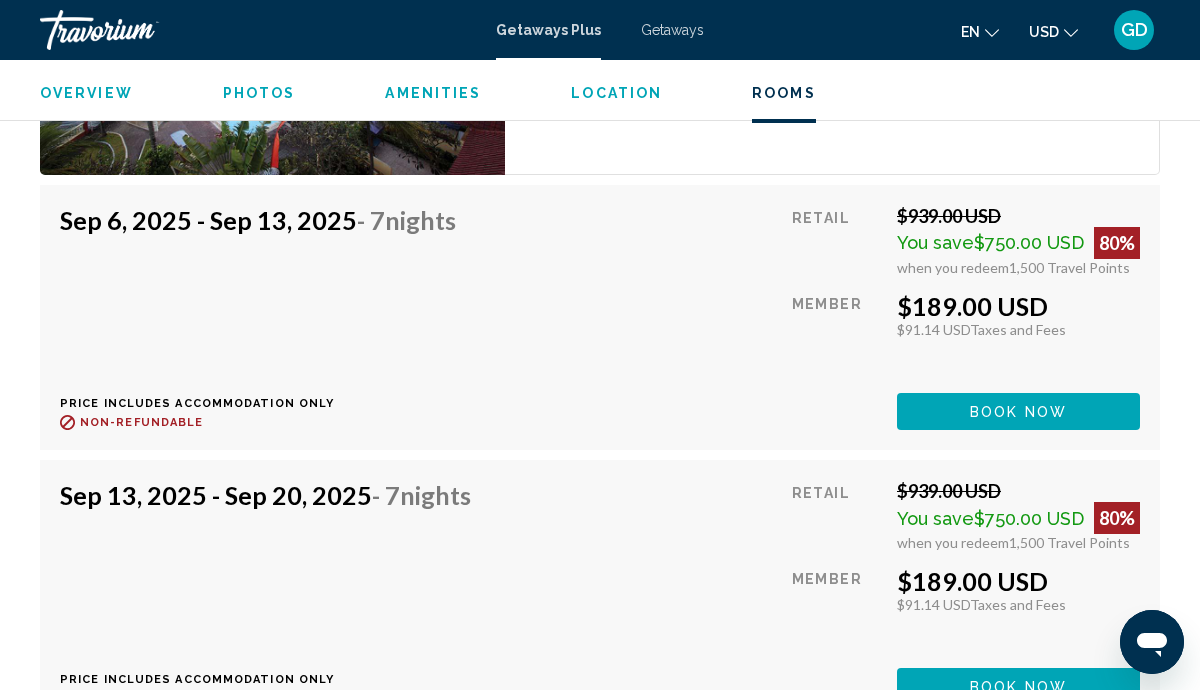 scroll, scrollTop: 4185, scrollLeft: 0, axis: vertical 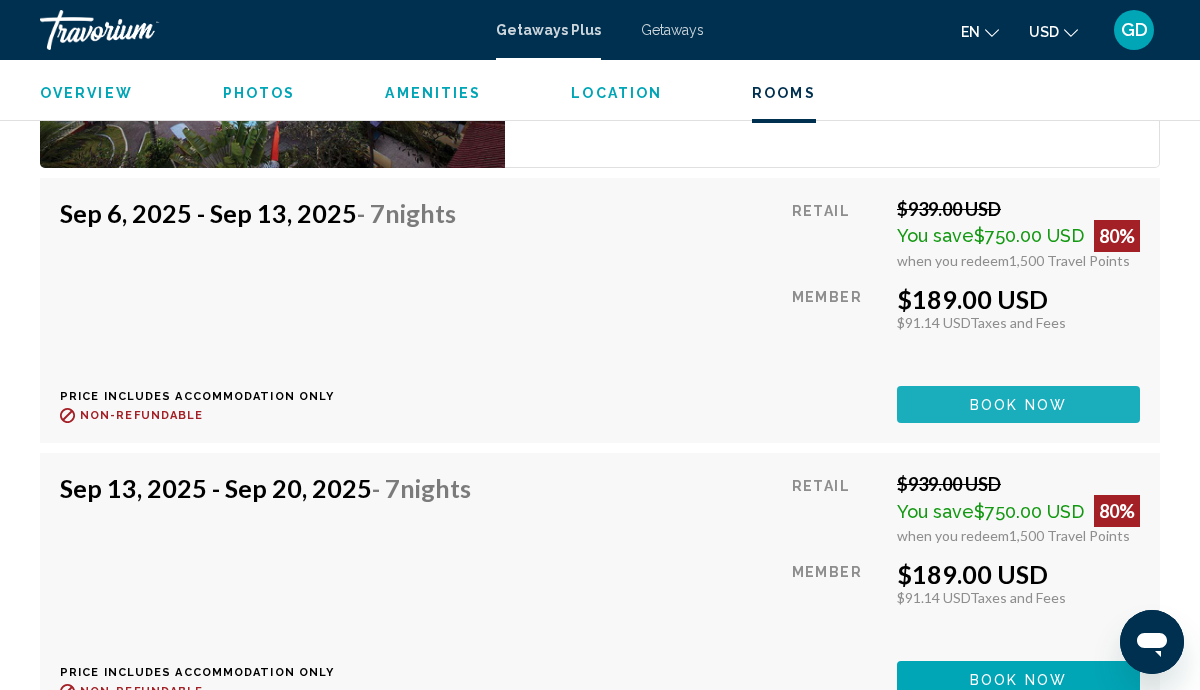 click on "Book now" at bounding box center (1018, 404) 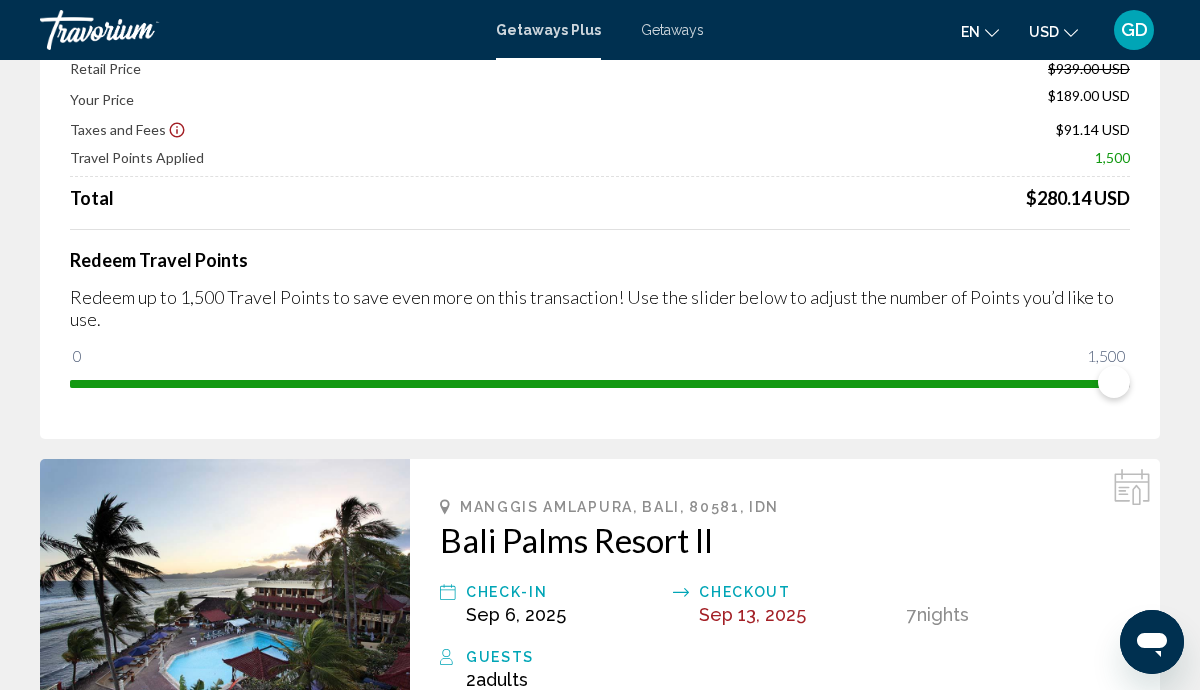 scroll, scrollTop: 0, scrollLeft: 0, axis: both 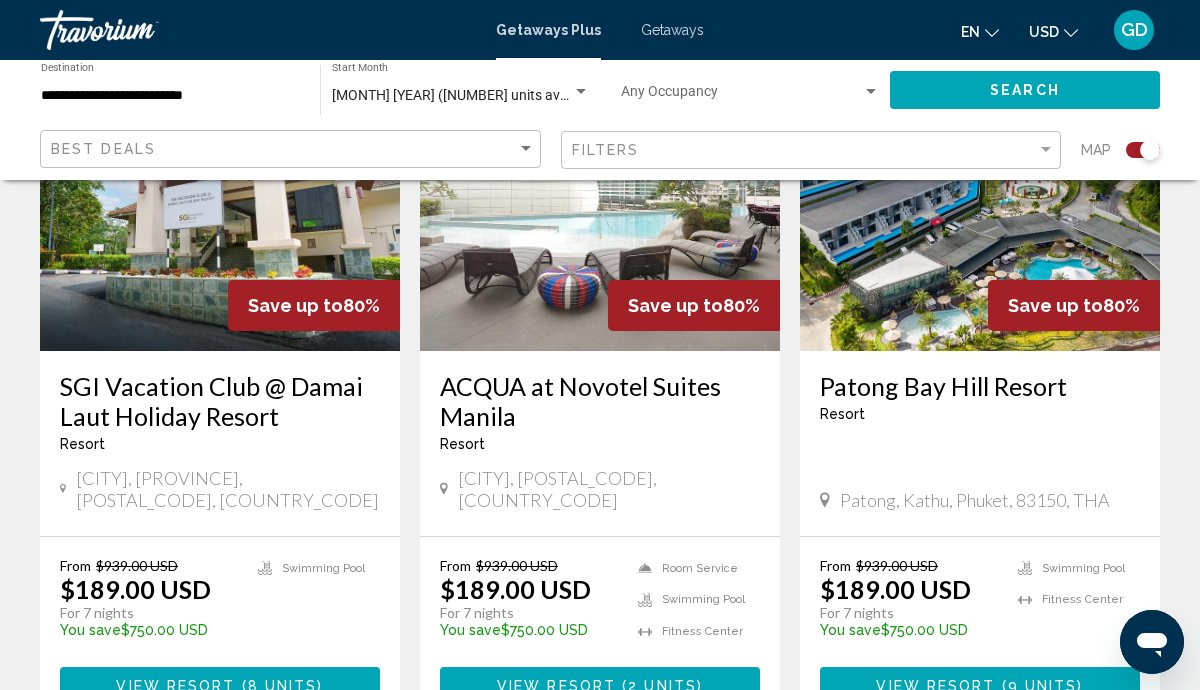 click at bounding box center [980, 191] 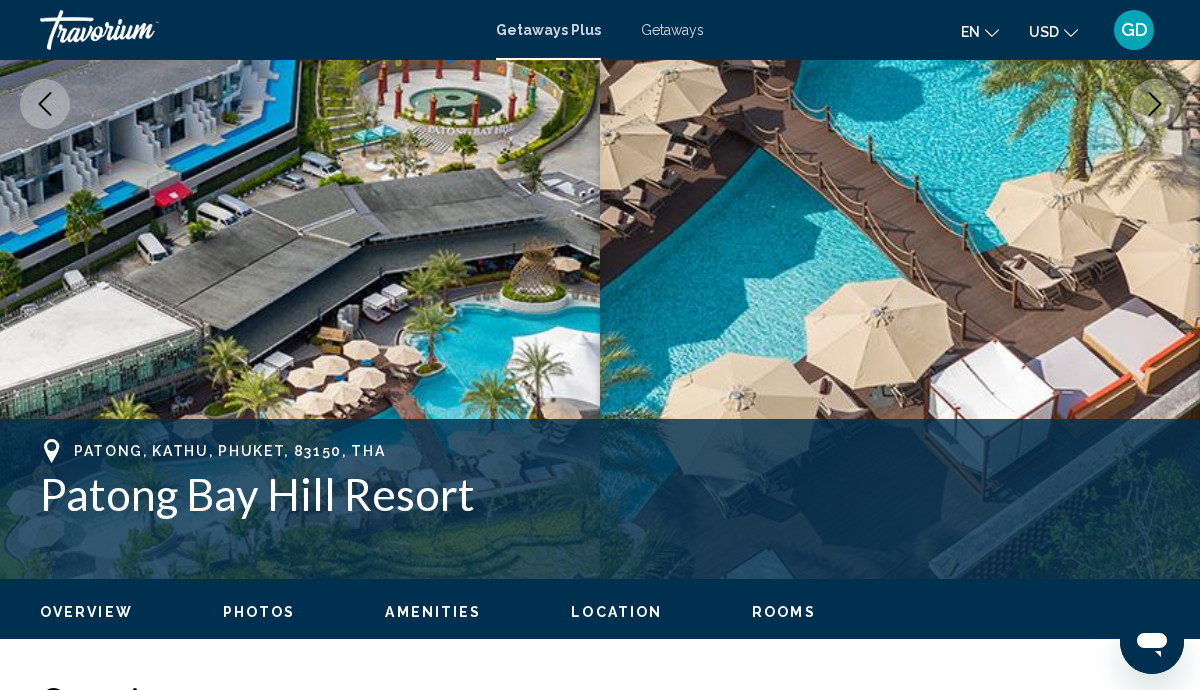 scroll, scrollTop: 439, scrollLeft: 0, axis: vertical 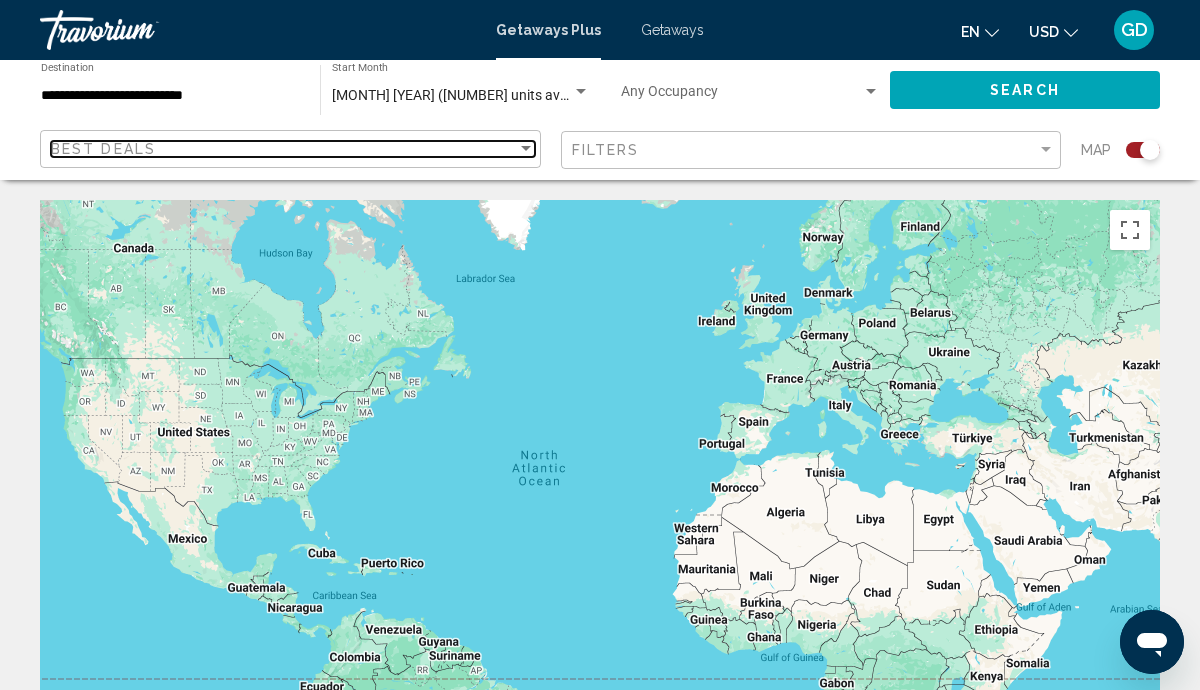 click at bounding box center [526, 149] 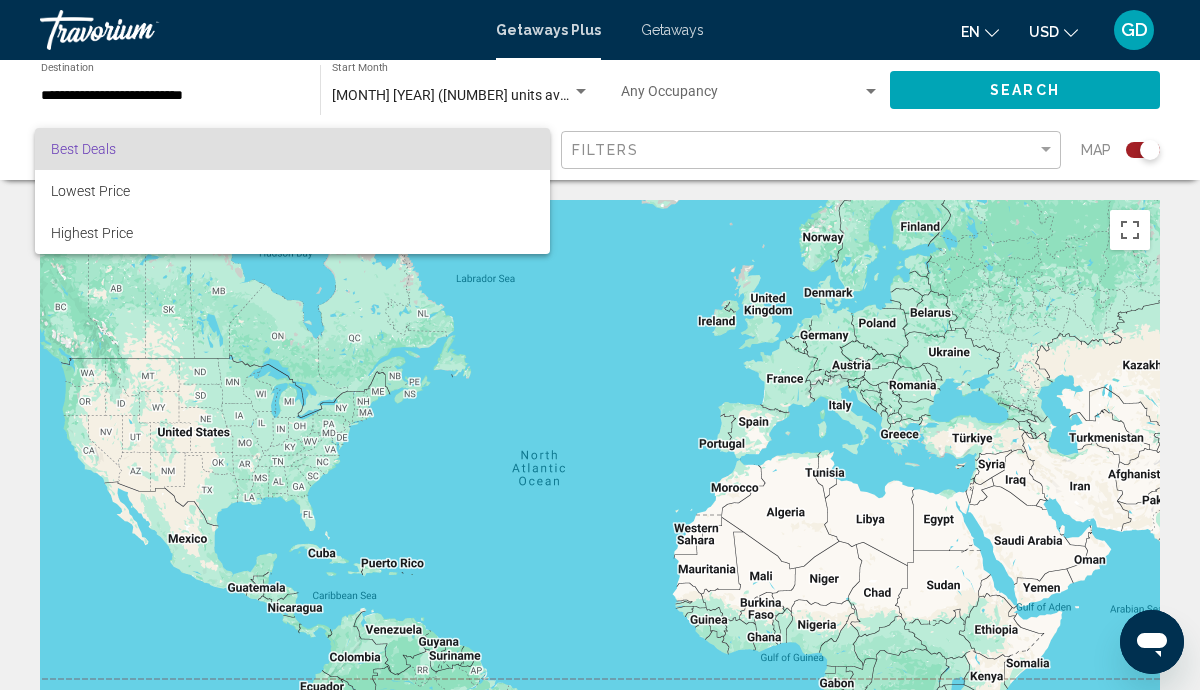 click at bounding box center (600, 345) 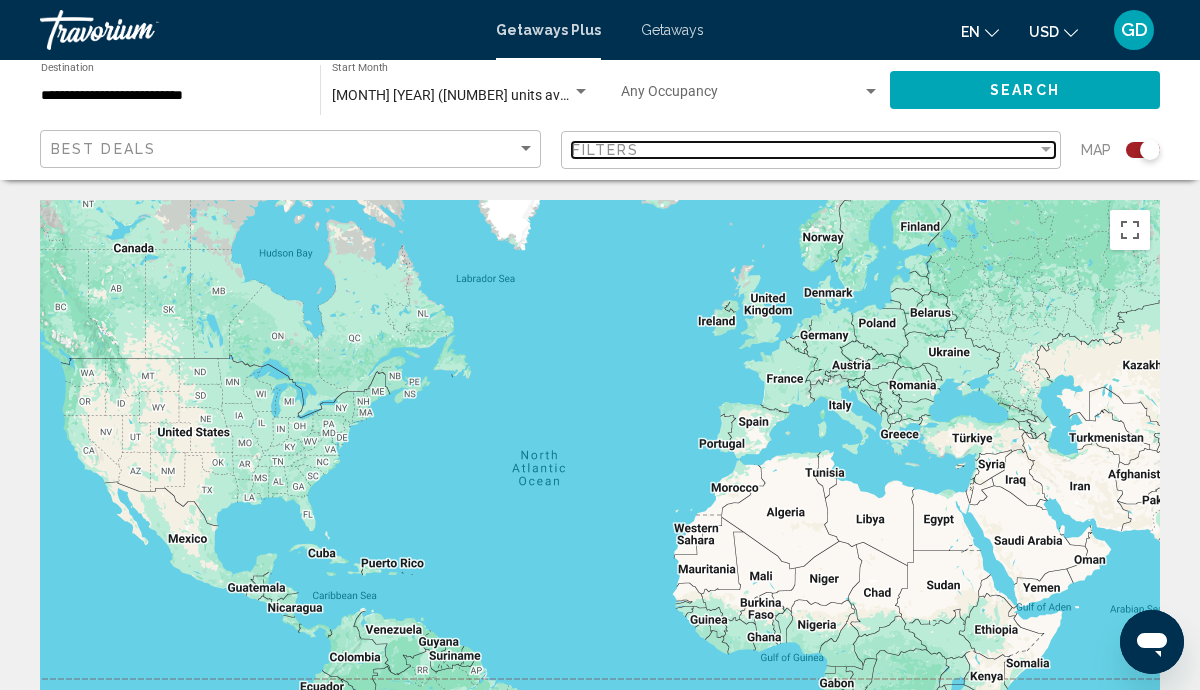 click at bounding box center [1046, 150] 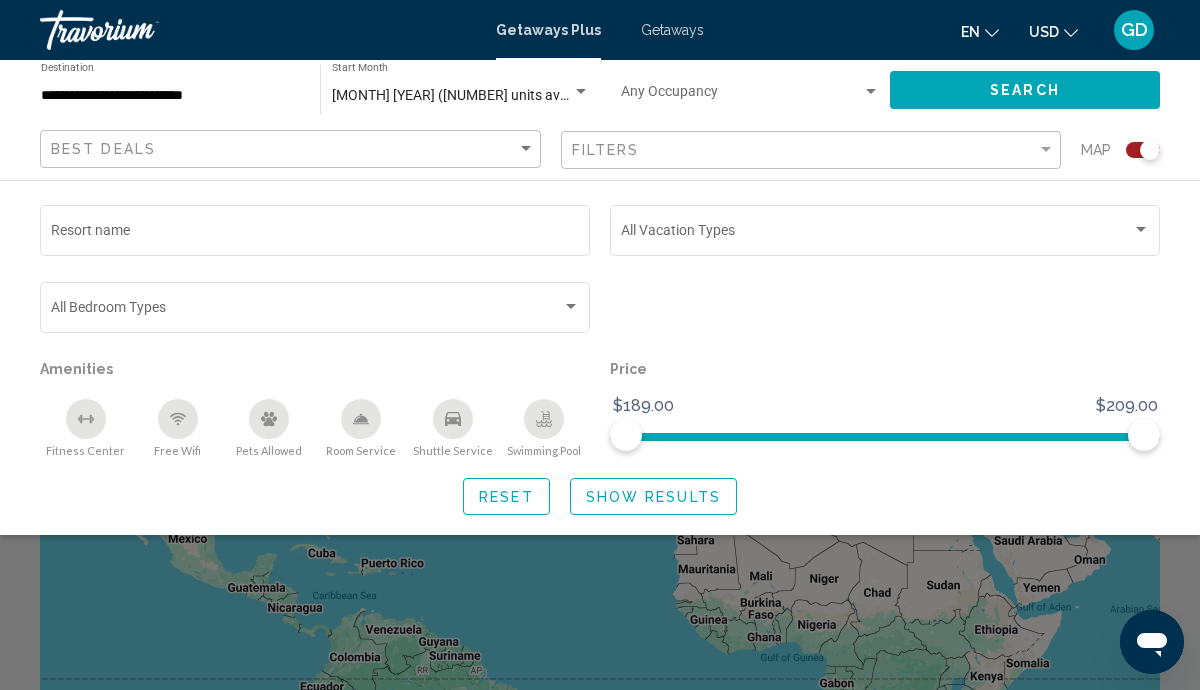 click on "en
English Español Français Italiano Português русский USD
USD ($) MXN (Mex$) CAD (Can$) GBP (£) EUR (€) AUD (A$) NZD (NZ$) CNY (CN¥) GD Login" at bounding box center [942, 30] 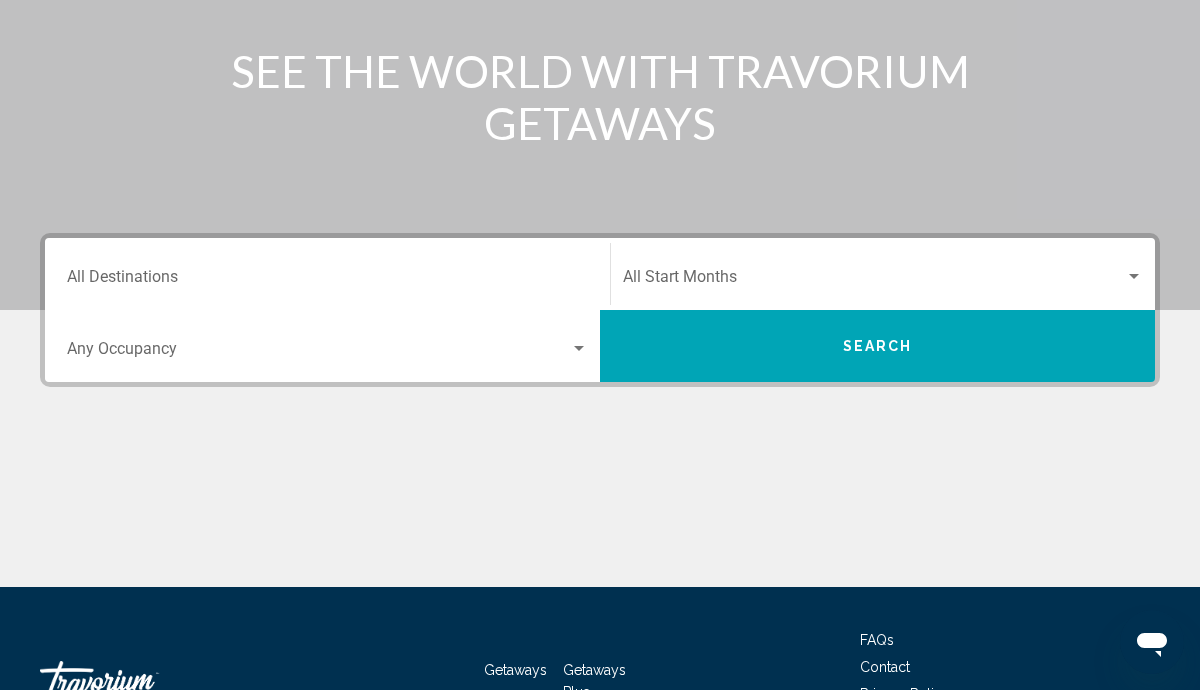 scroll, scrollTop: 432, scrollLeft: 0, axis: vertical 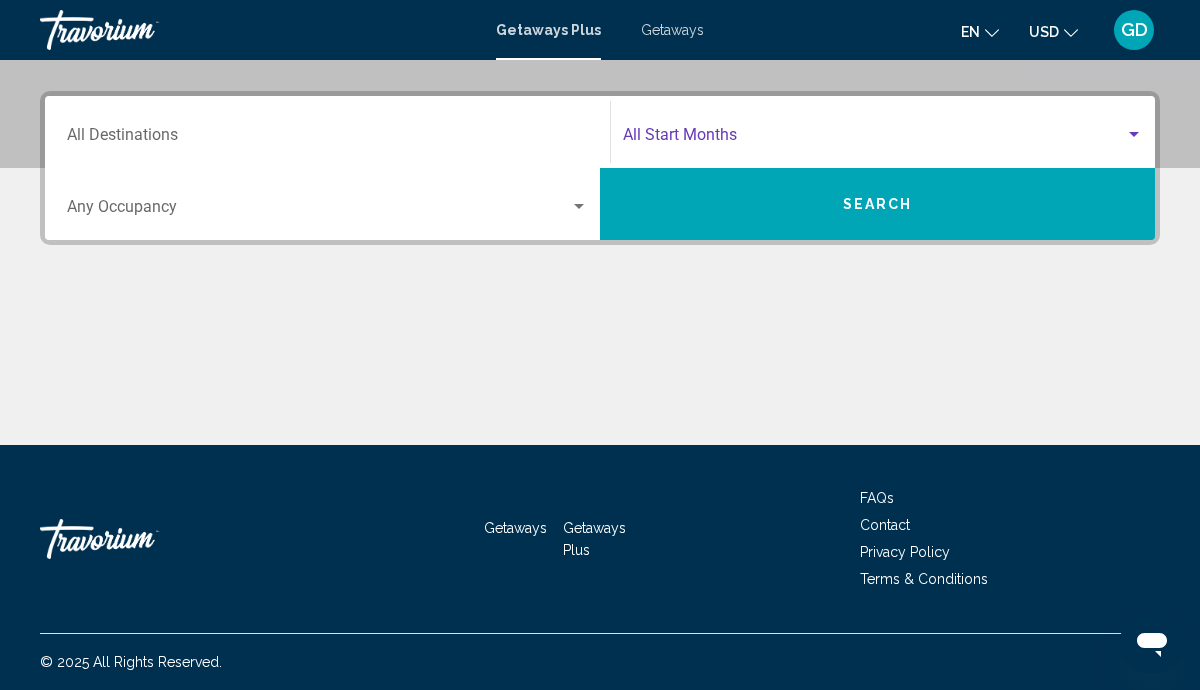 click at bounding box center [874, 139] 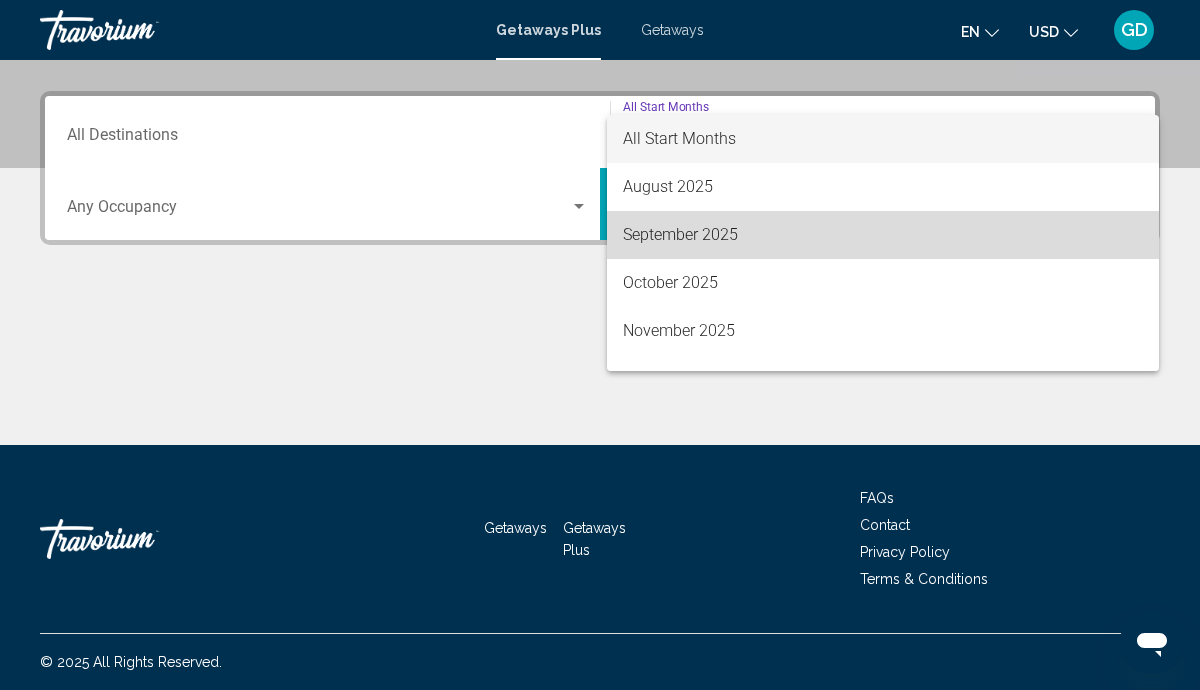 click on "September 2025" at bounding box center [883, 235] 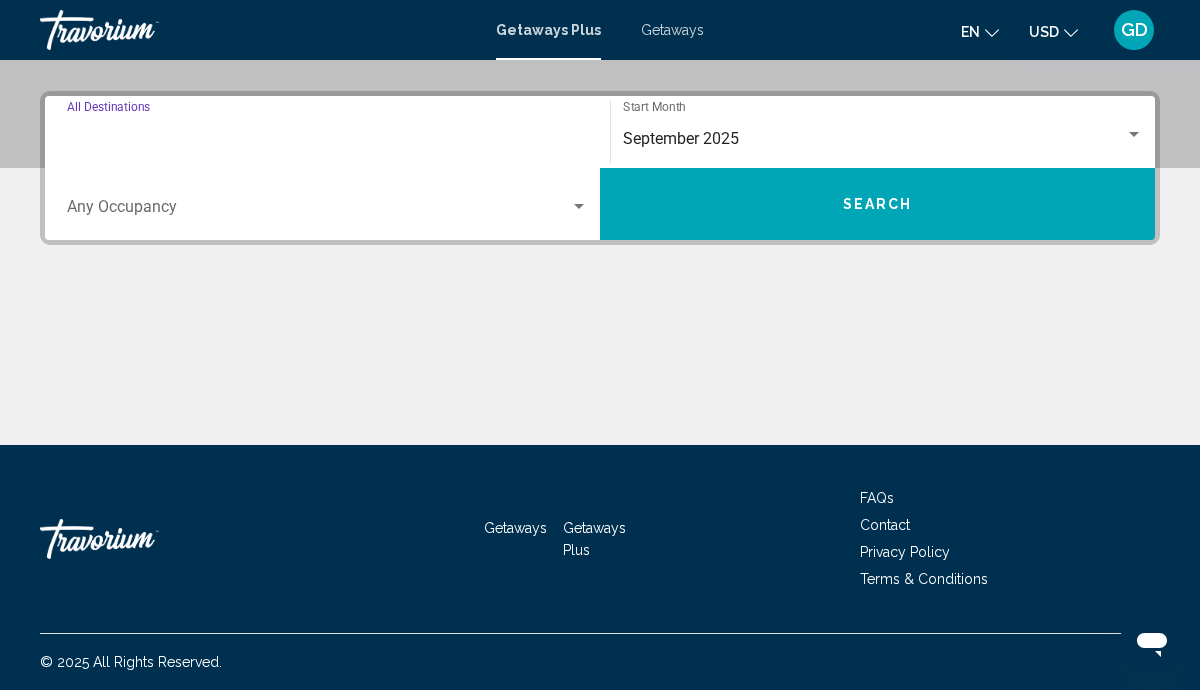 click on "Destination All Destinations" at bounding box center (327, 139) 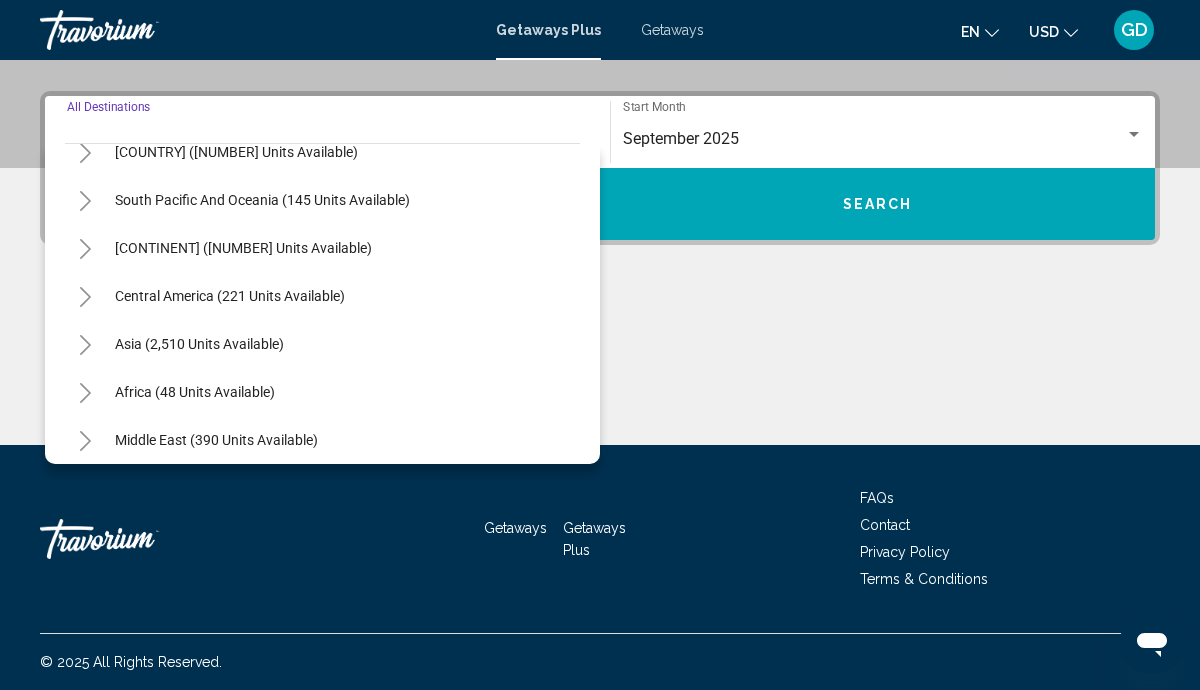 scroll, scrollTop: 324, scrollLeft: 0, axis: vertical 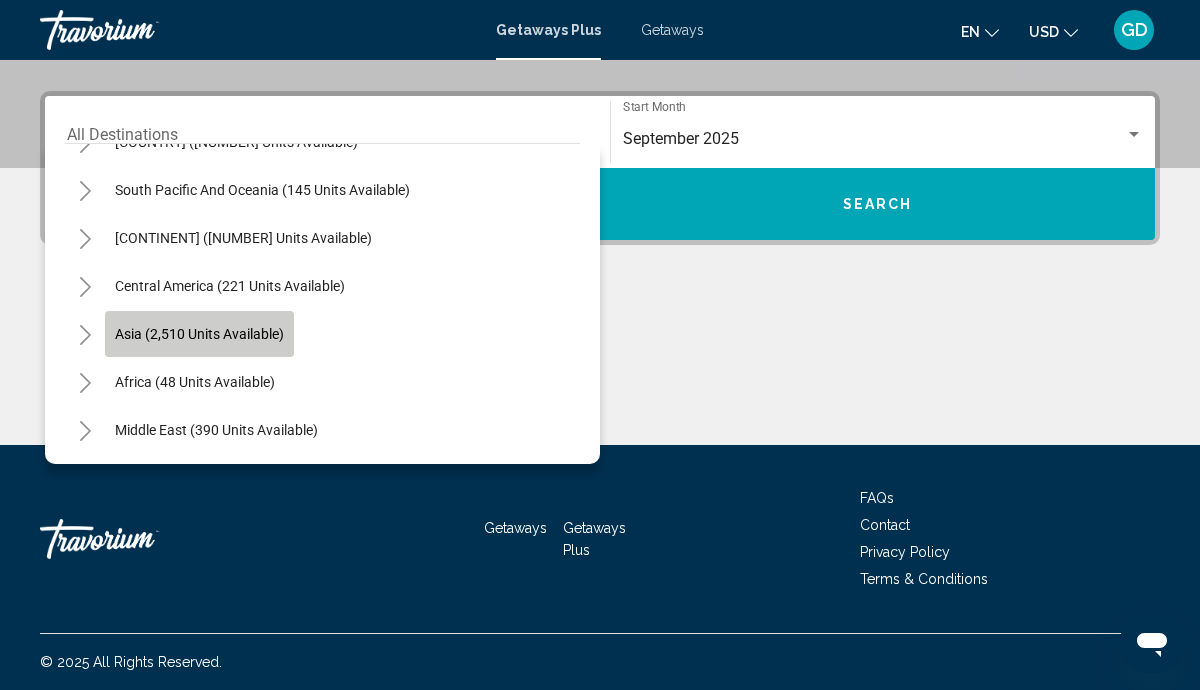 click on "Asia (2,510 units available)" 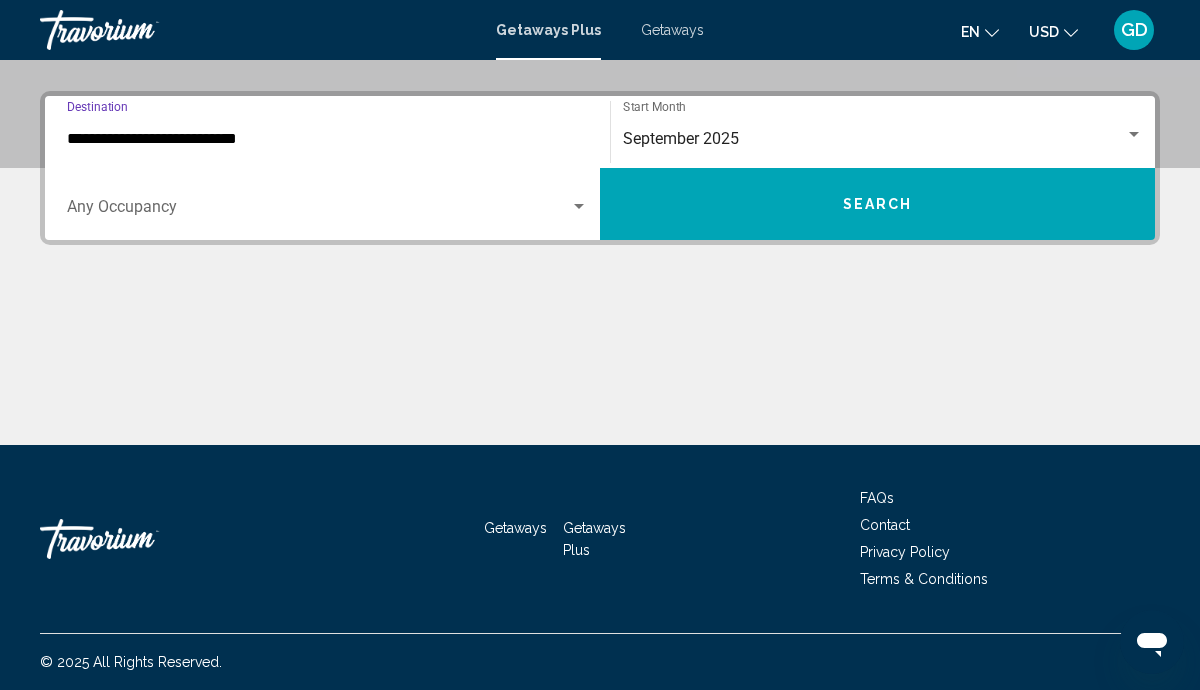 click on "Search" at bounding box center (877, 204) 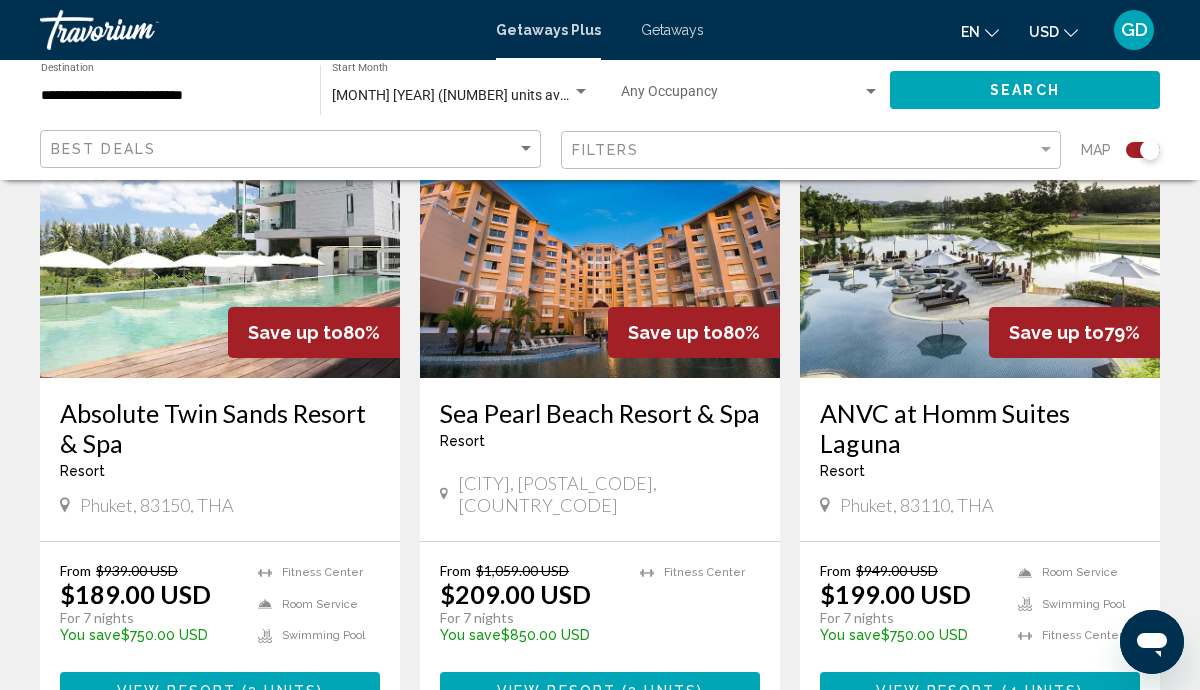 scroll, scrollTop: 2294, scrollLeft: 0, axis: vertical 